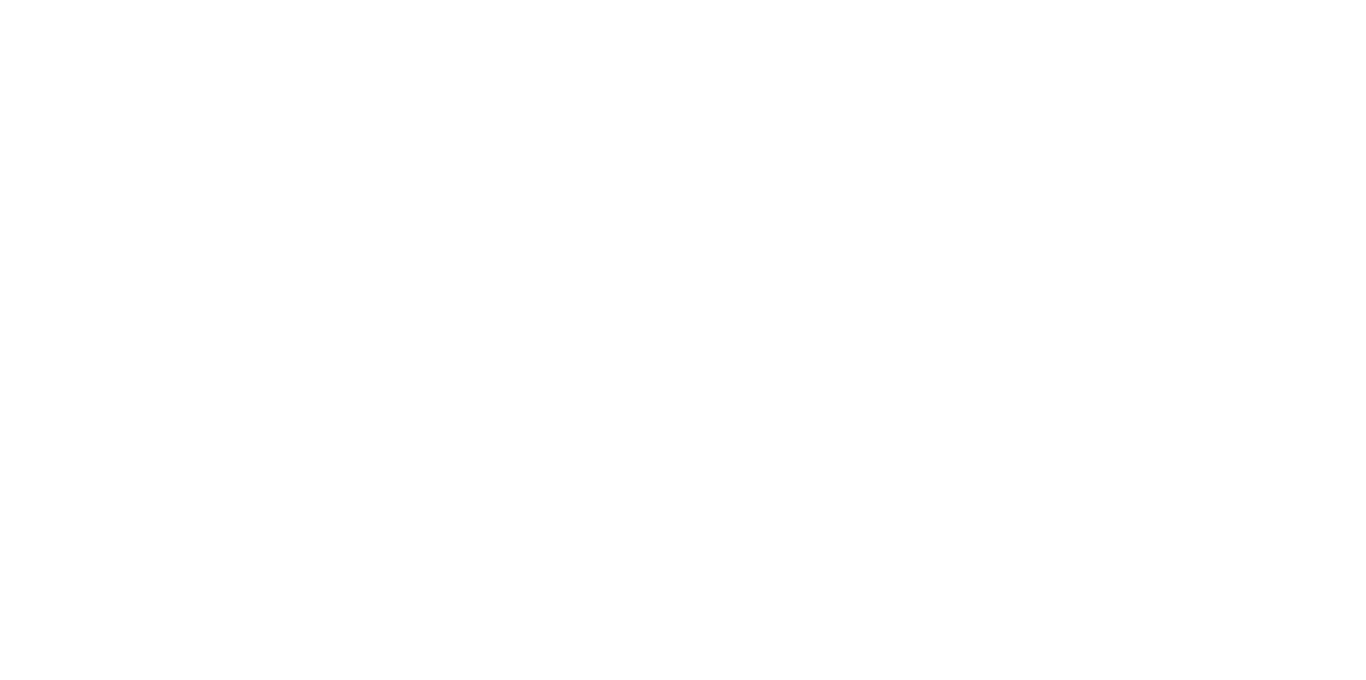 scroll, scrollTop: 0, scrollLeft: 0, axis: both 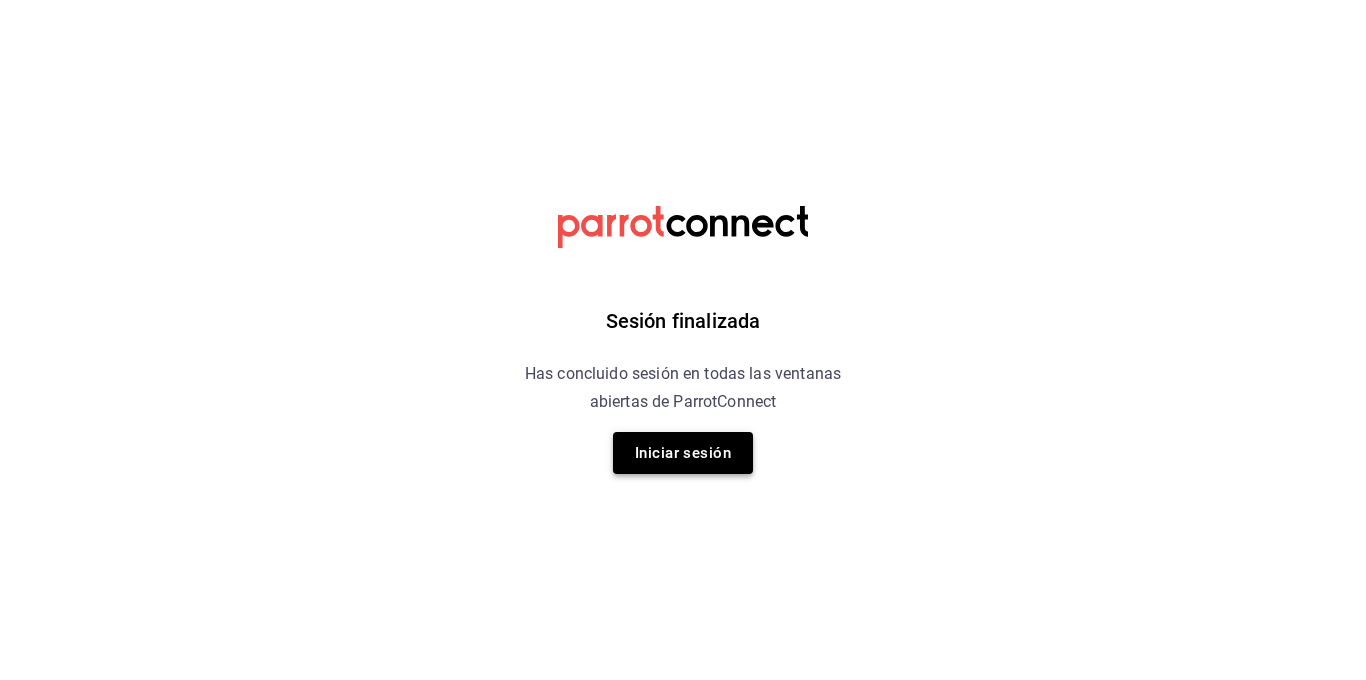 click on "Iniciar sesión" at bounding box center (683, 453) 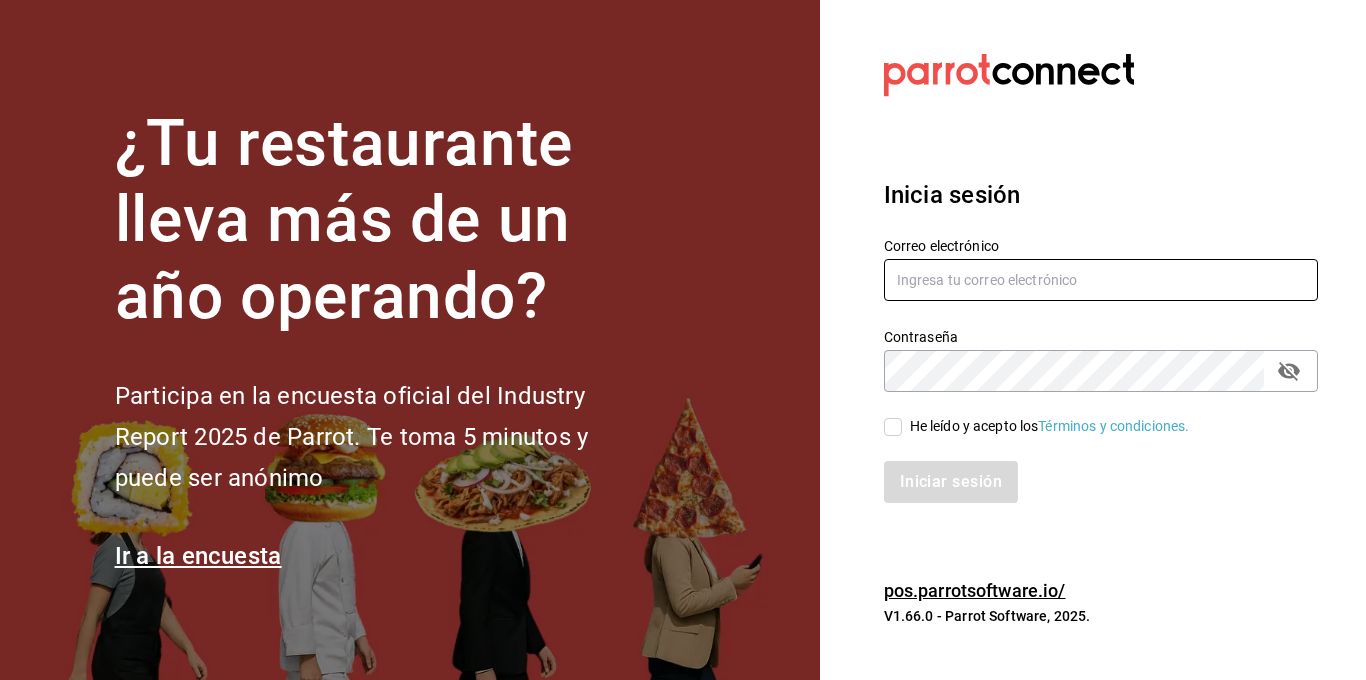 type on "[USERNAME]@example.com" 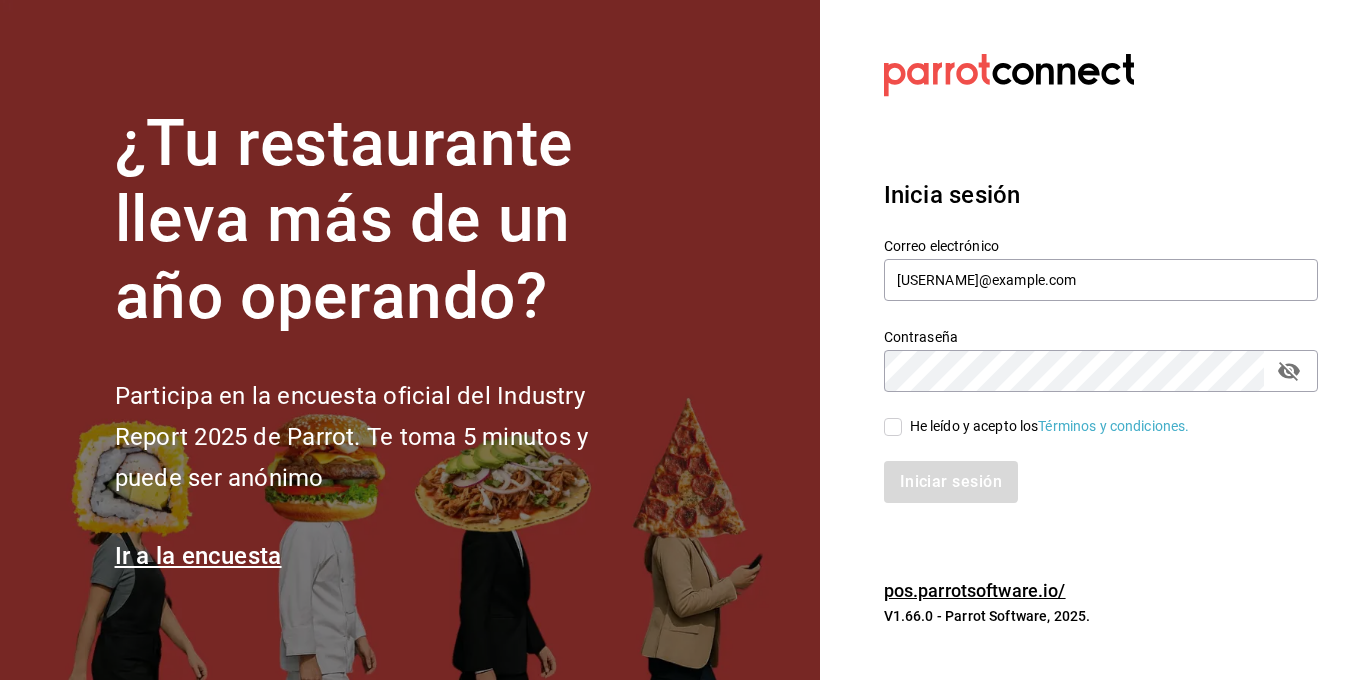 click on "He leído y acepto los  Términos y condiciones." at bounding box center (893, 427) 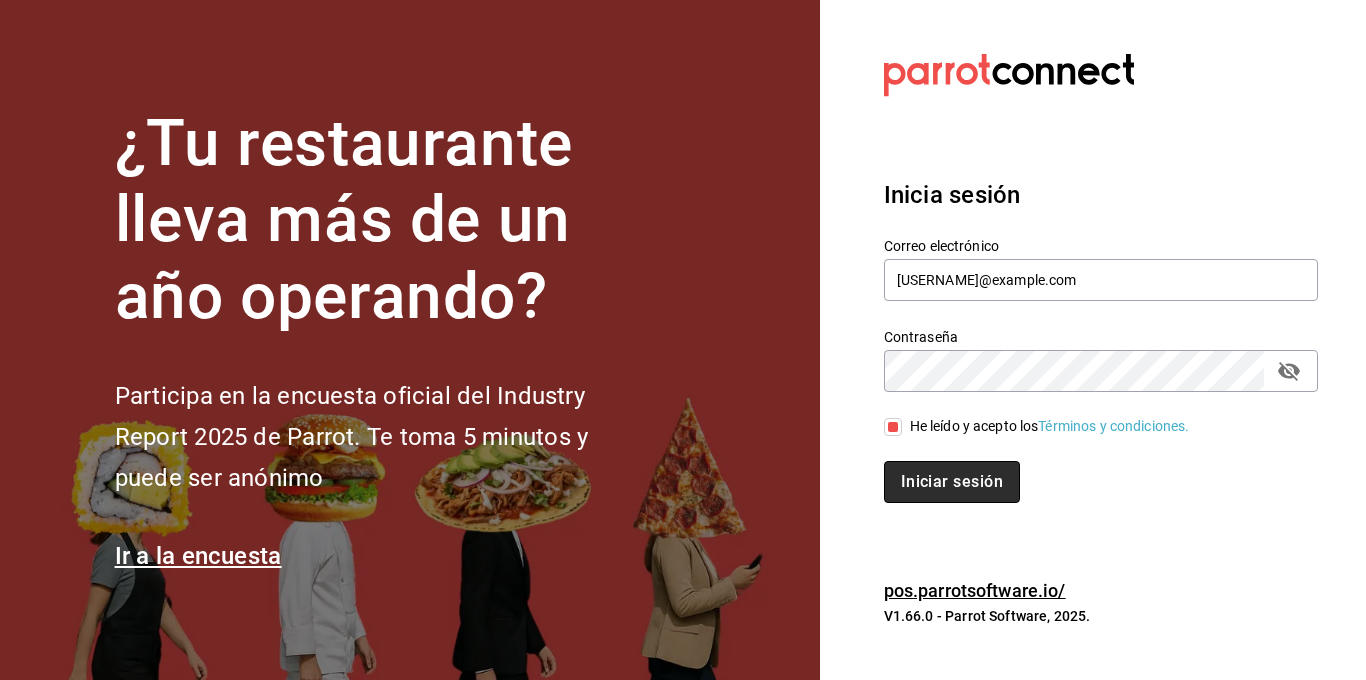 click on "Iniciar sesión" at bounding box center (952, 482) 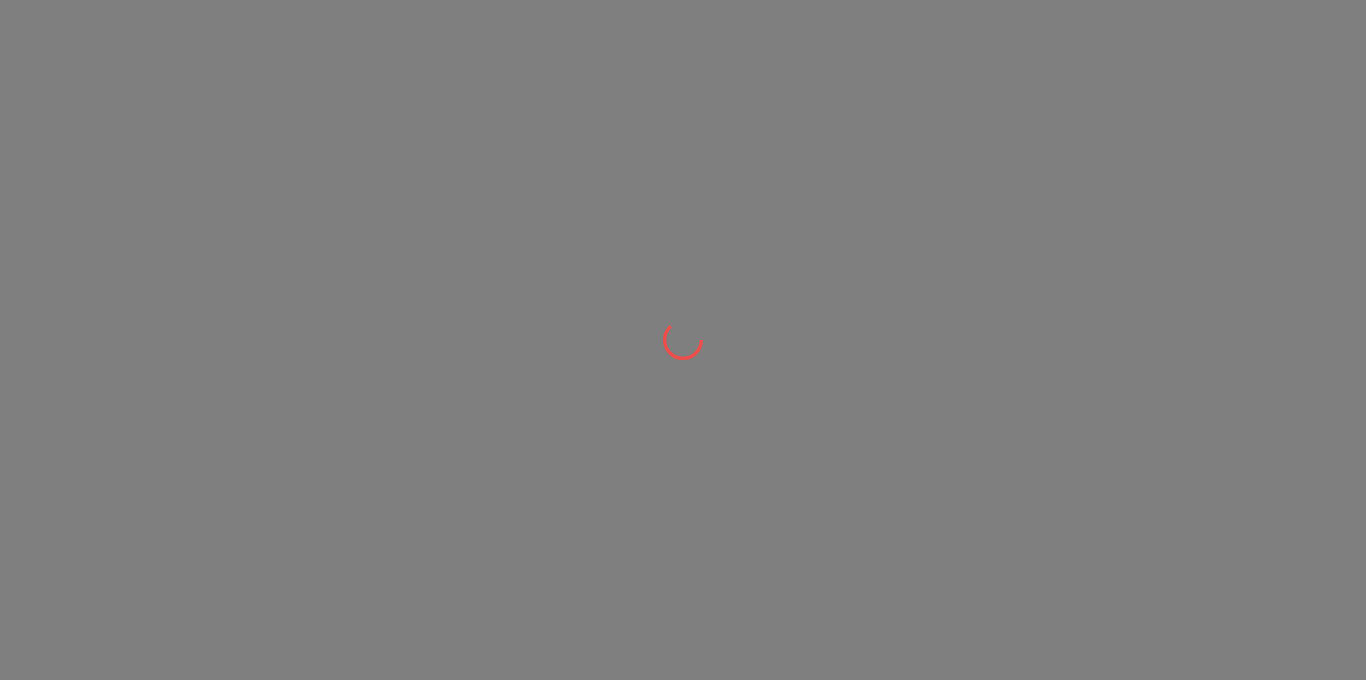 scroll, scrollTop: 0, scrollLeft: 0, axis: both 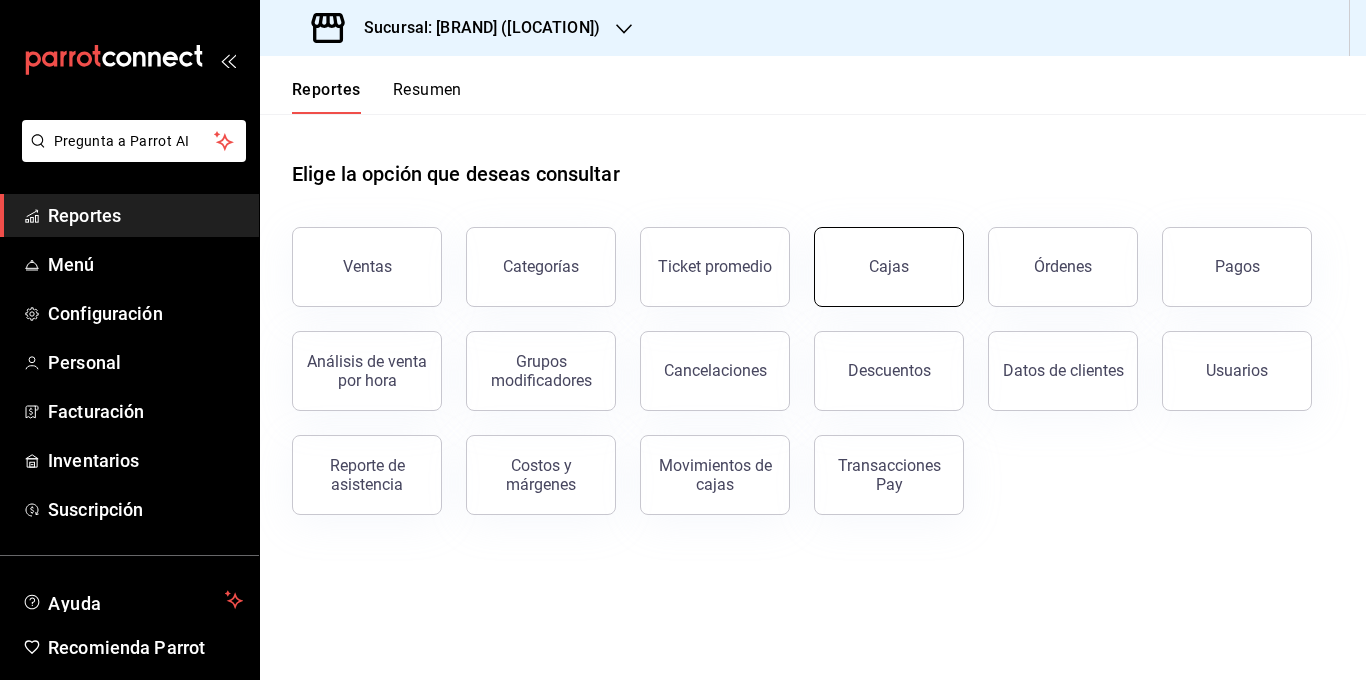 click on "Cajas" at bounding box center (889, 266) 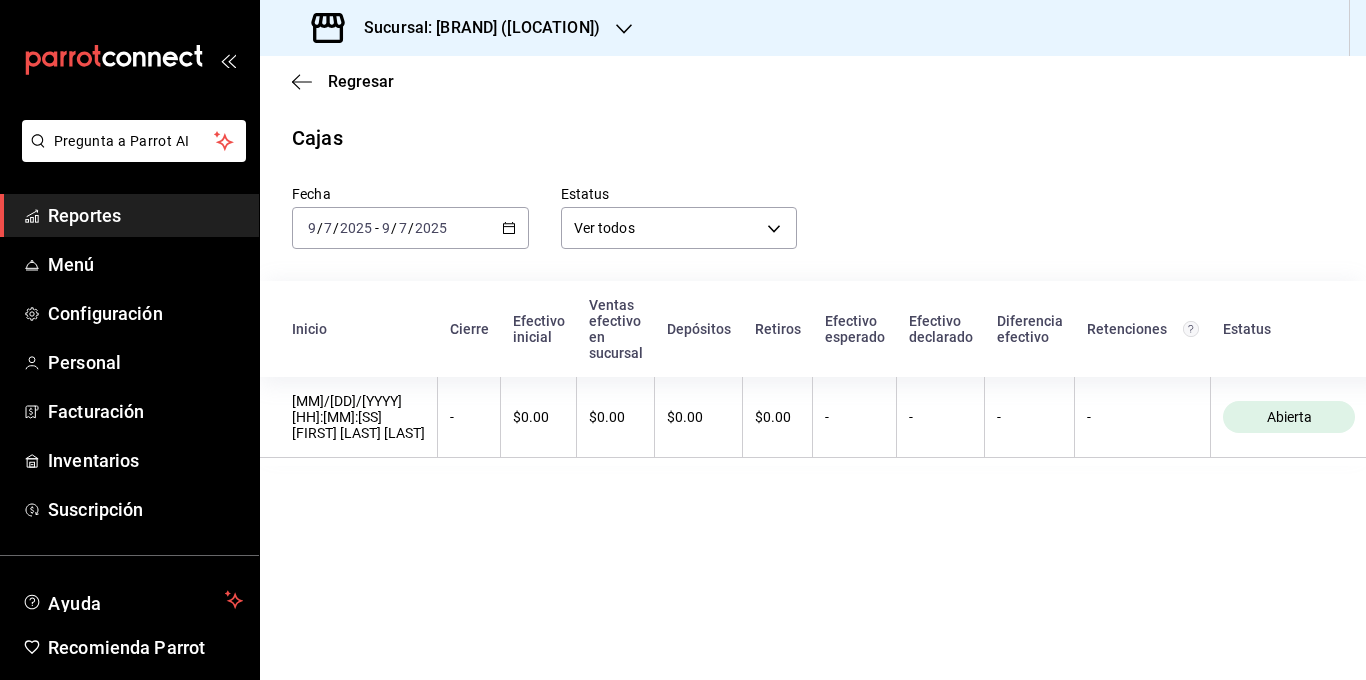 click on "2025-07-09 9 / 7 / 2025 - 2025-07-09 9 / 7 / 2025" at bounding box center [410, 228] 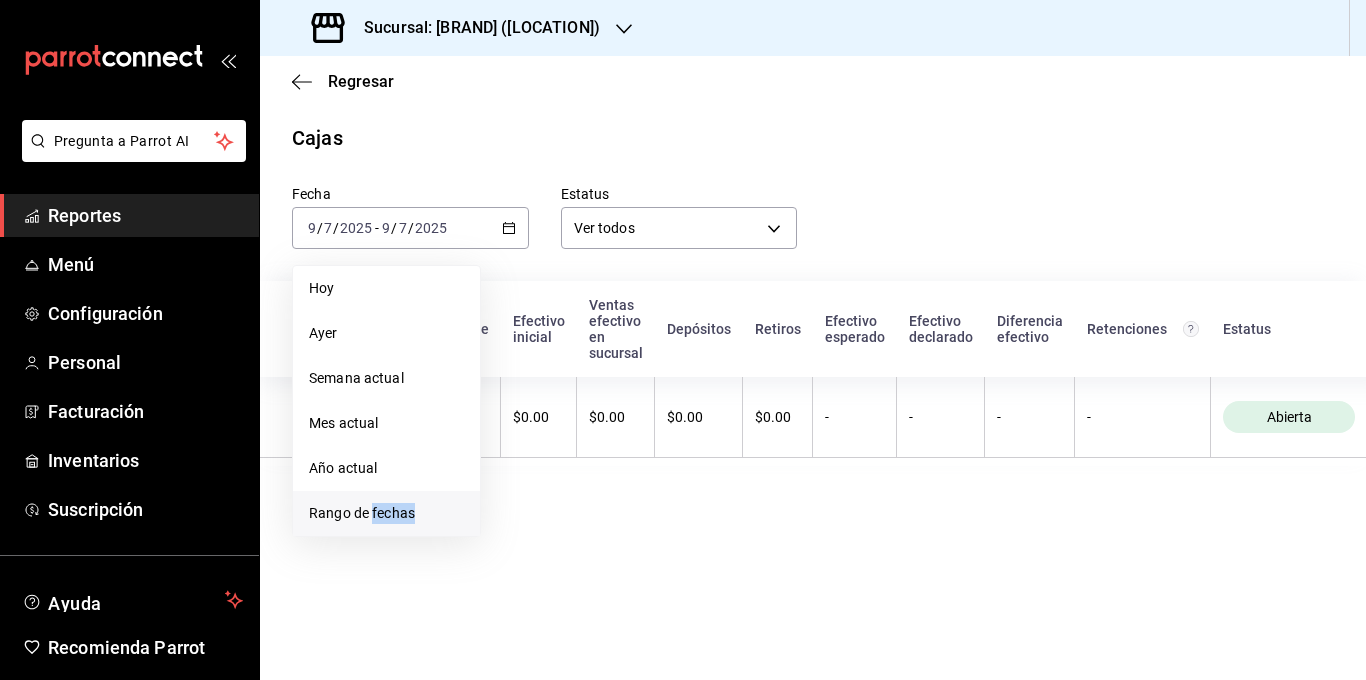 click on "Rango de fechas" at bounding box center (386, 288) 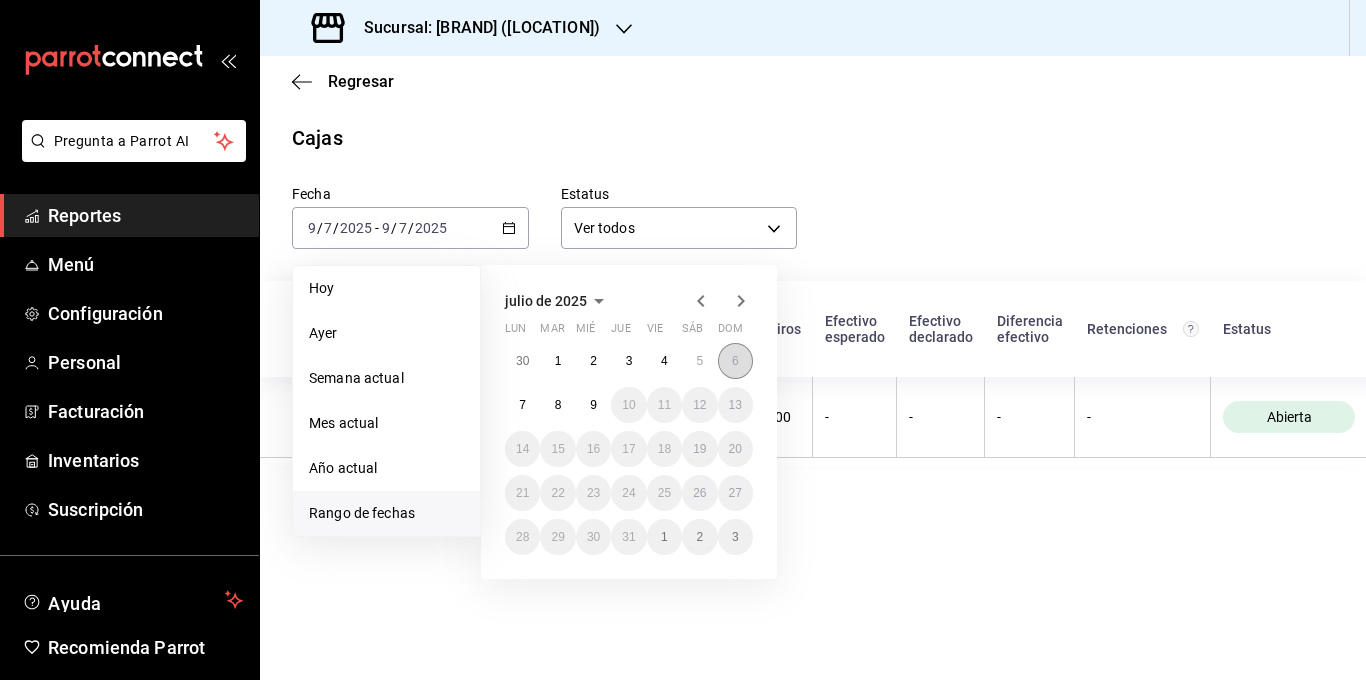 click on "6" at bounding box center [735, 361] 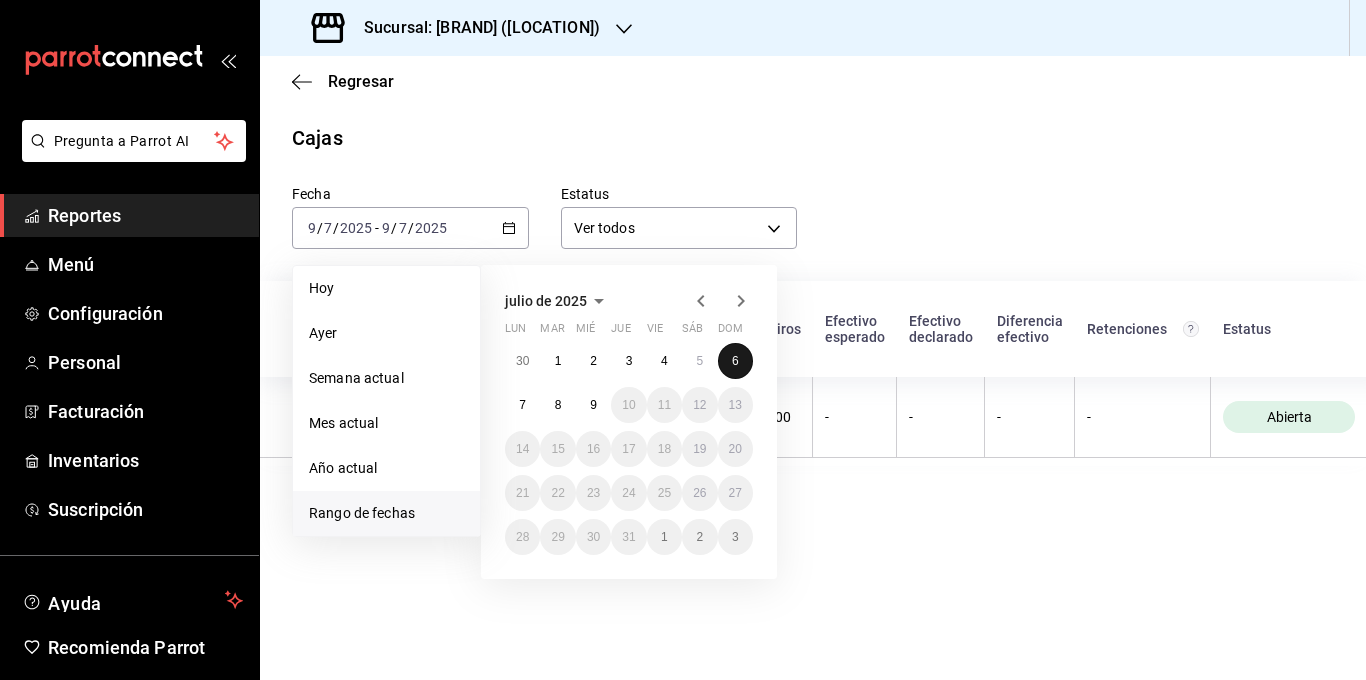click on "6" at bounding box center (735, 361) 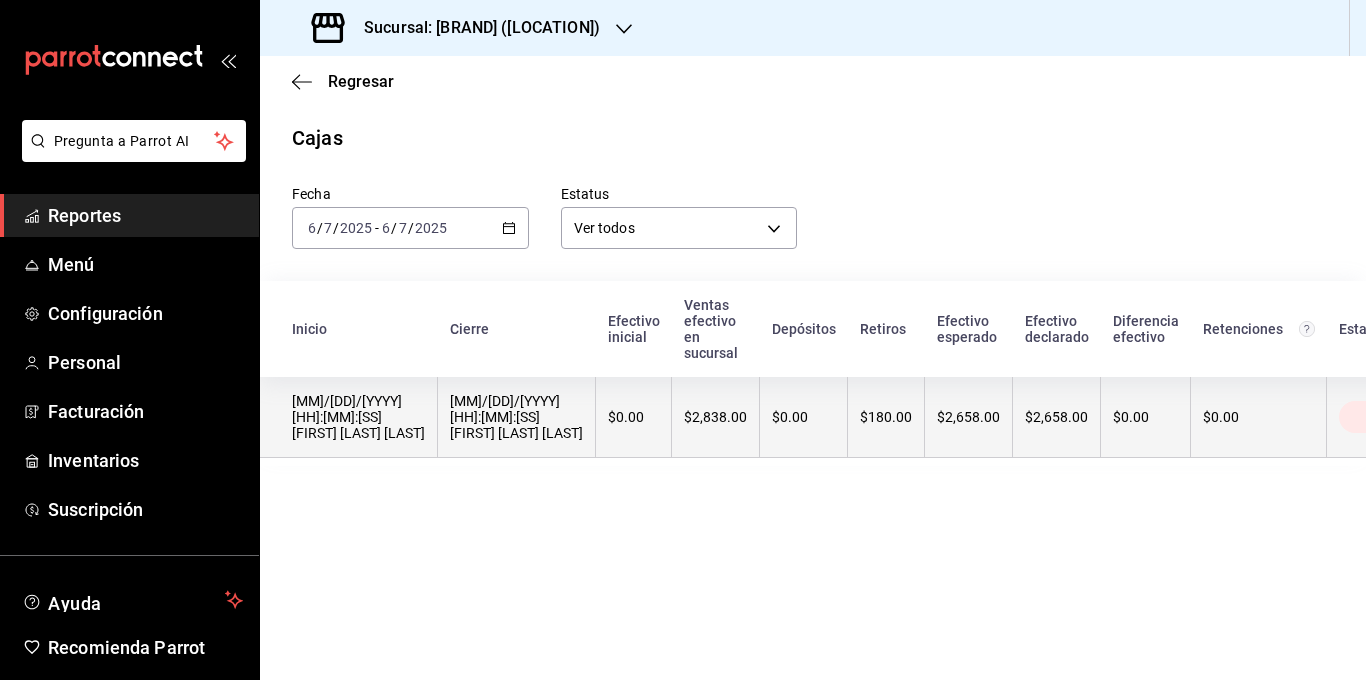scroll, scrollTop: 0, scrollLeft: 125, axis: horizontal 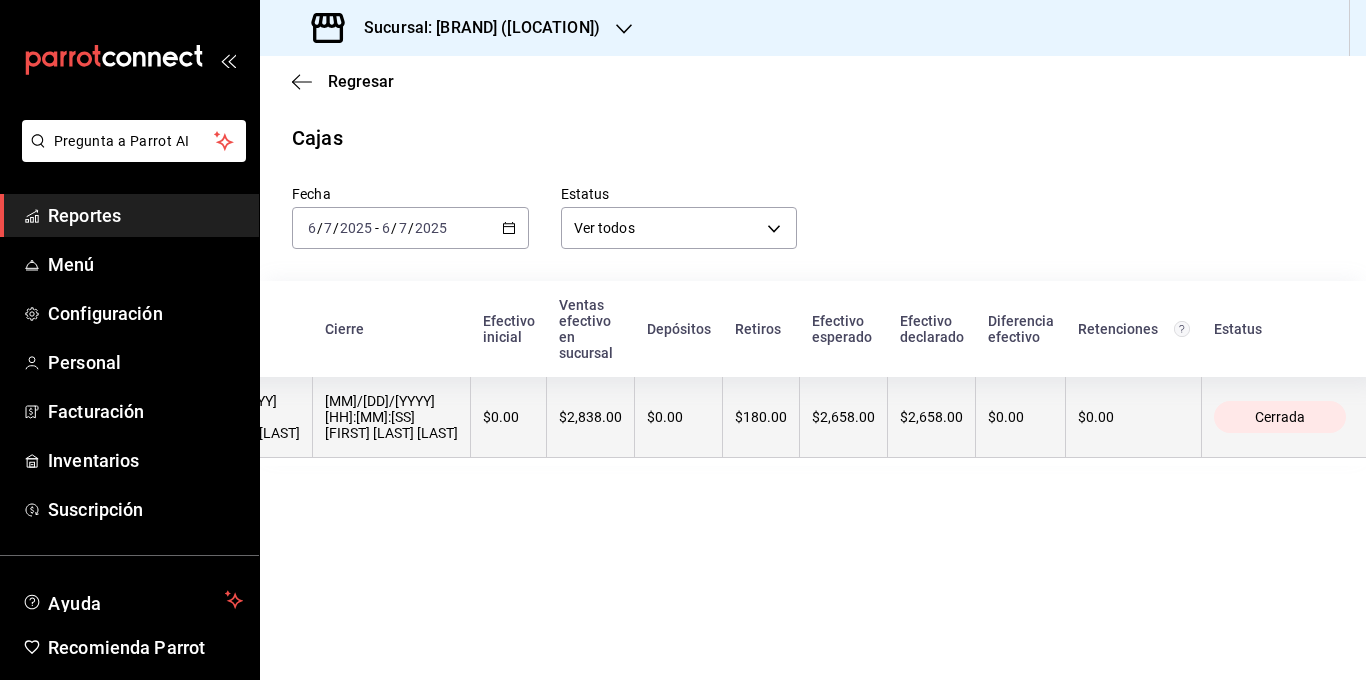 click on "$0.00" at bounding box center [509, 417] 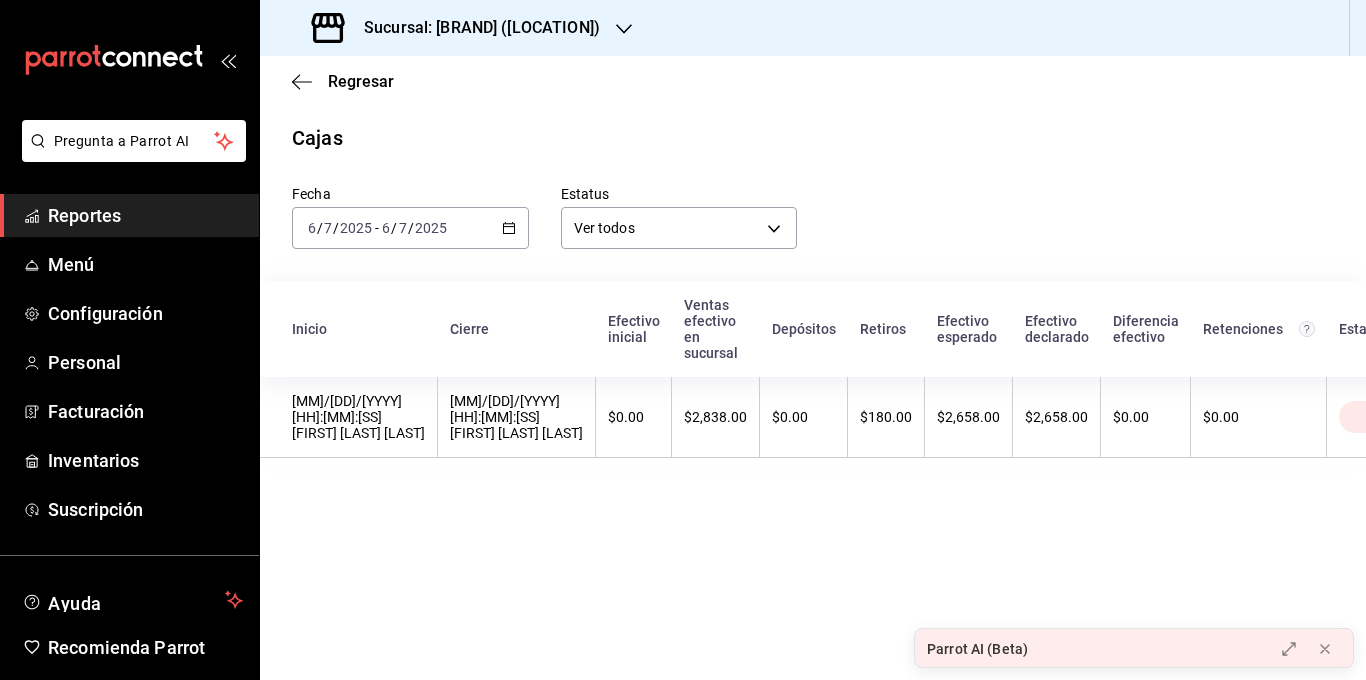 click on "$0.00" at bounding box center (634, 417) 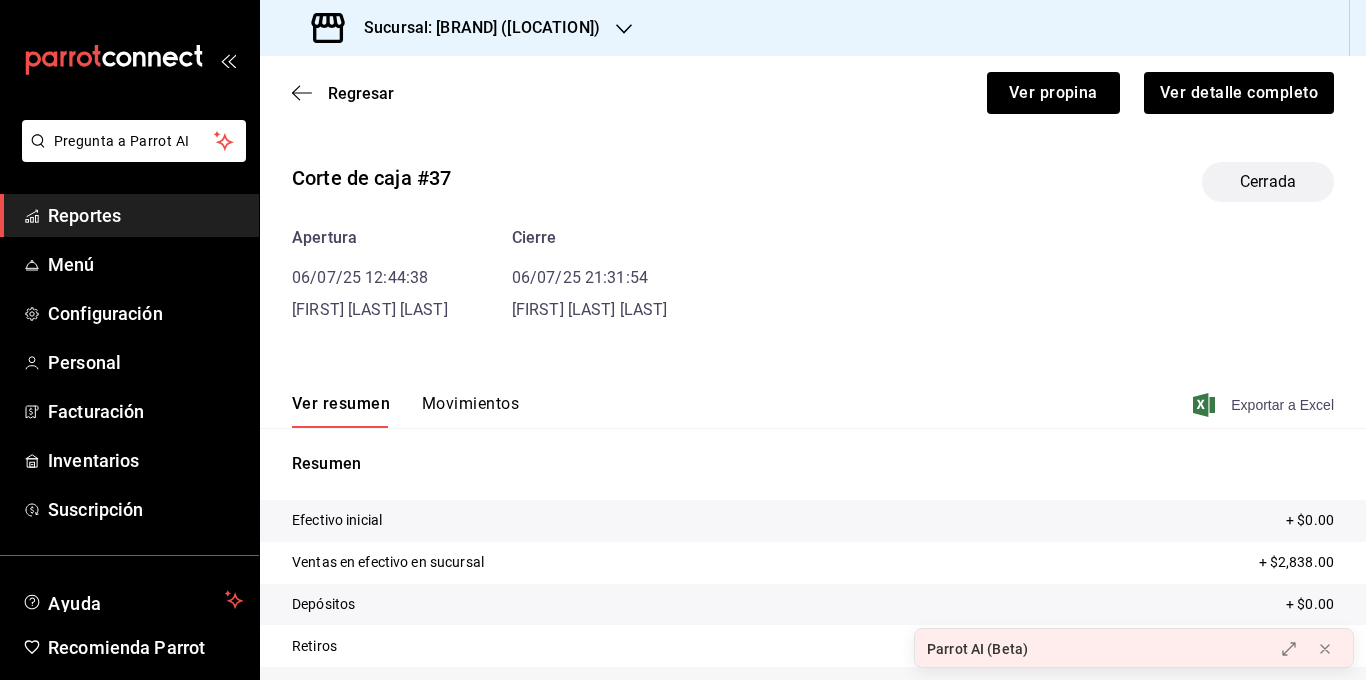 click on "Exportar a Excel" at bounding box center (1265, 405) 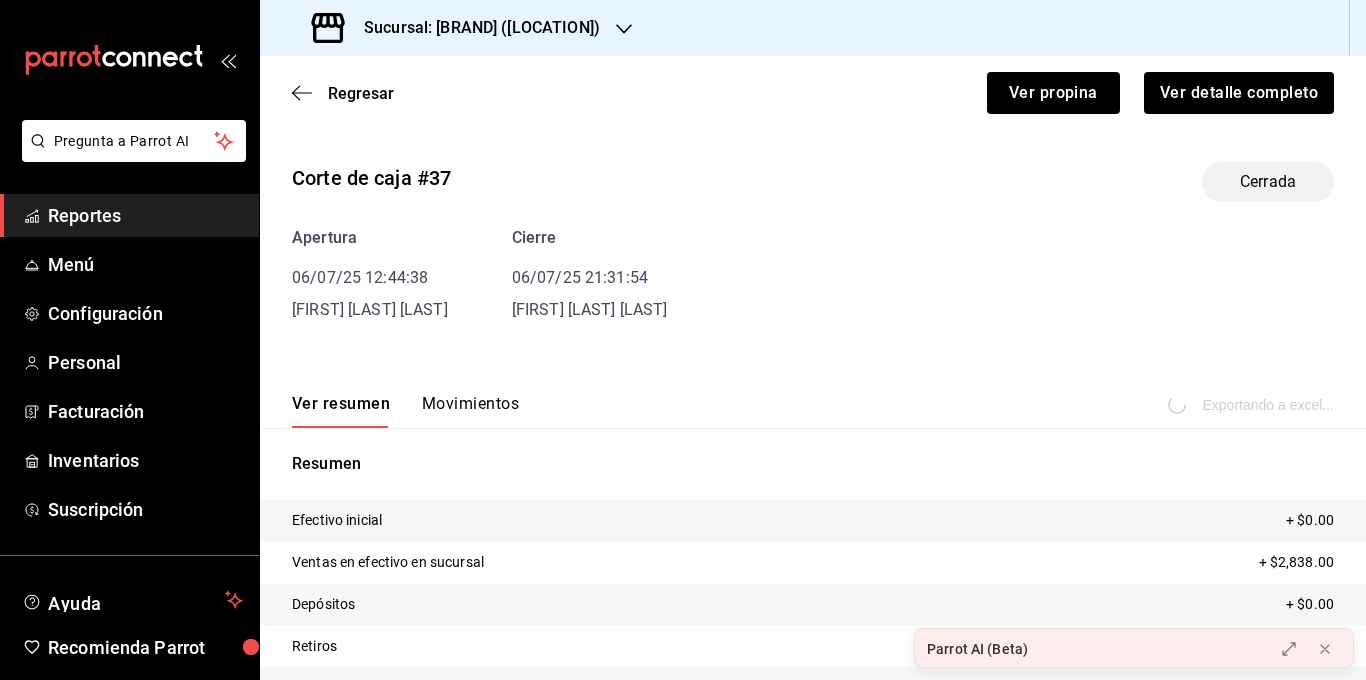 scroll, scrollTop: 76, scrollLeft: 0, axis: vertical 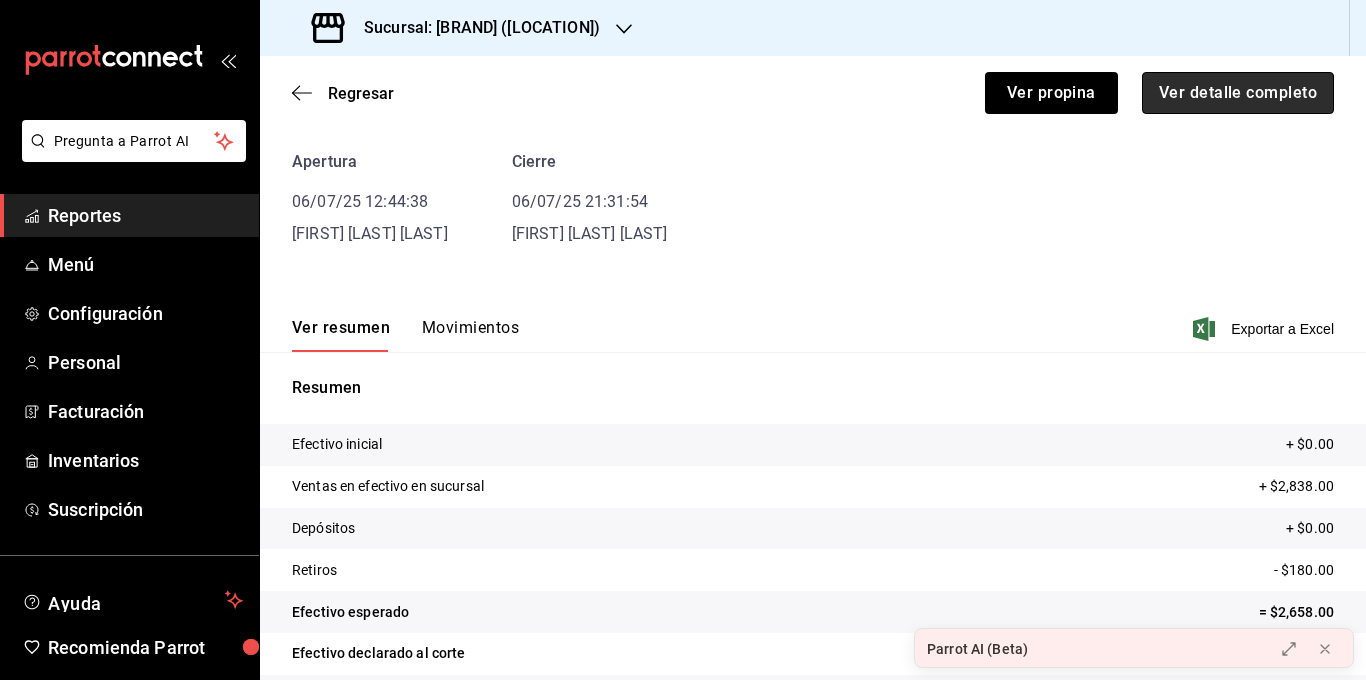 click on "Ver detalle completo" at bounding box center (1051, 93) 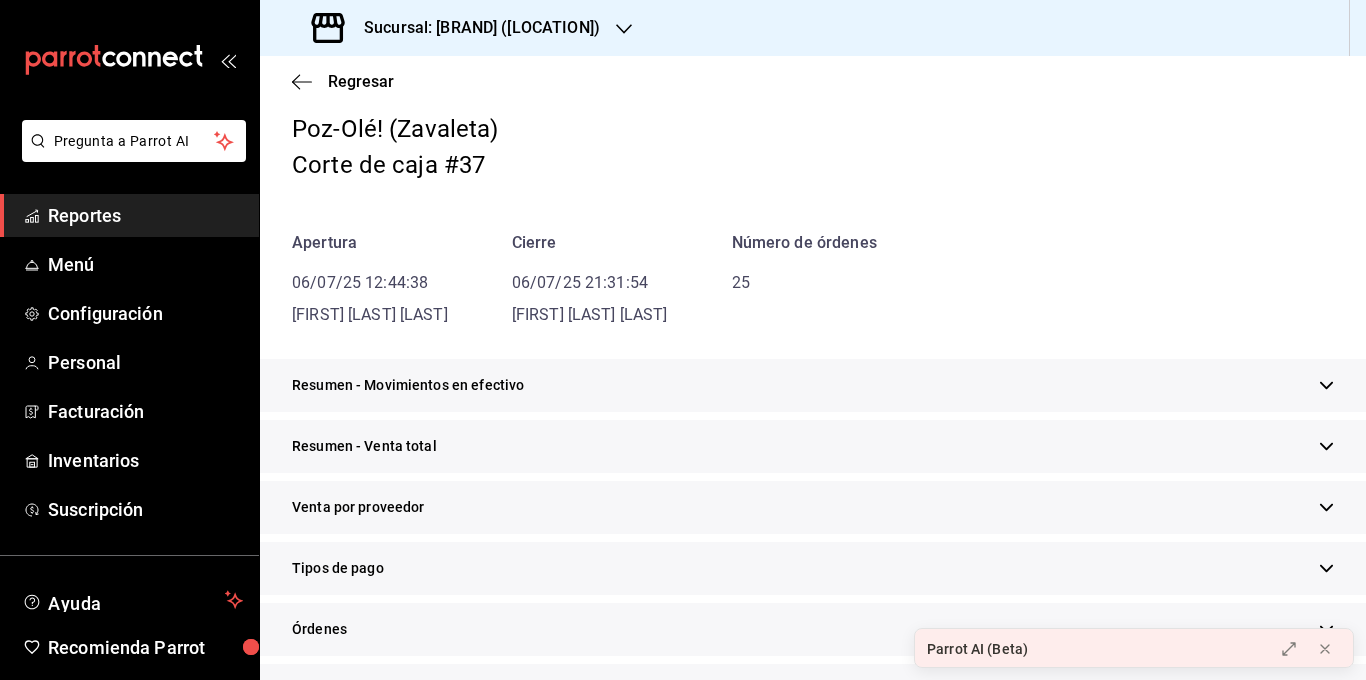 click at bounding box center (1326, 385) 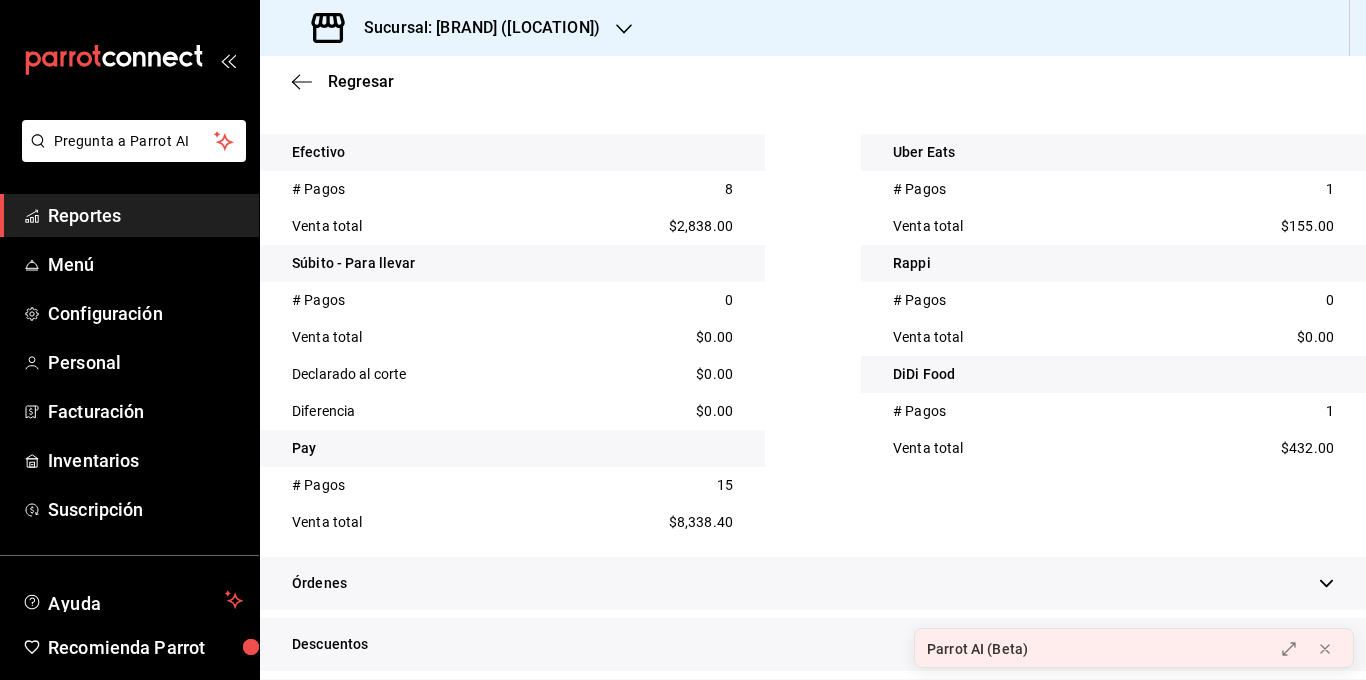 scroll, scrollTop: 568, scrollLeft: 0, axis: vertical 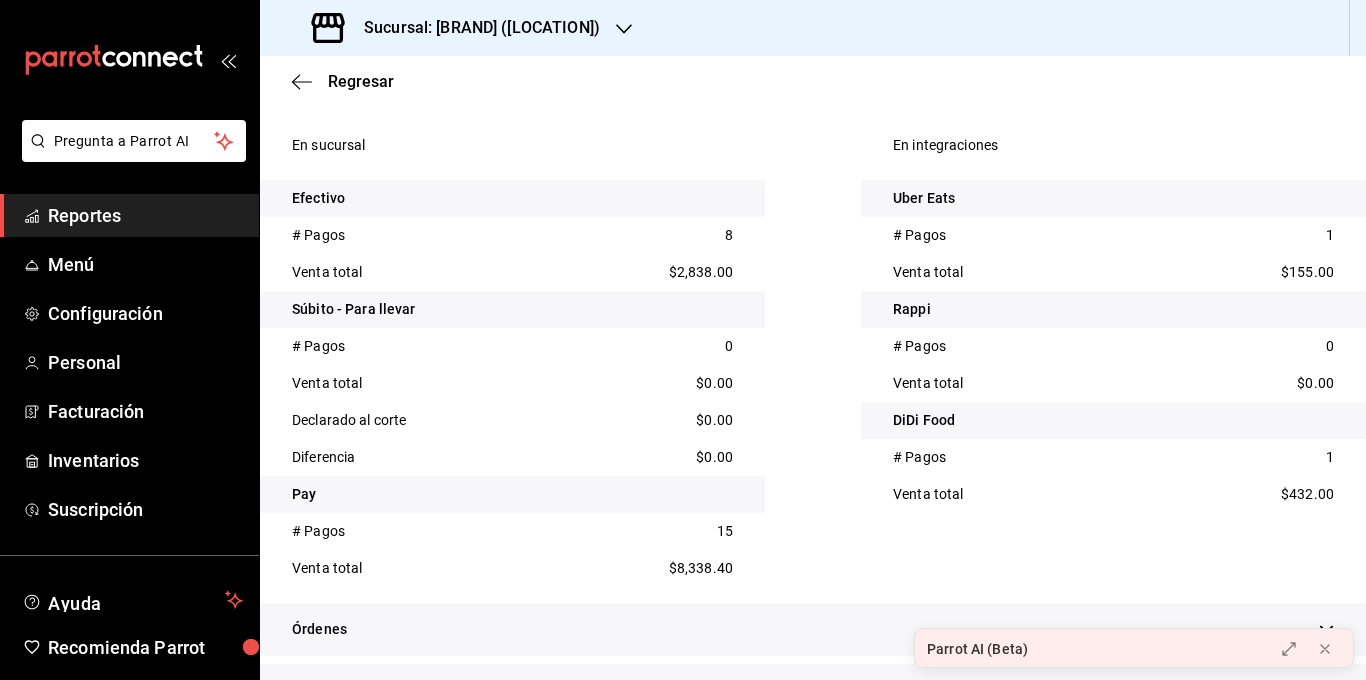 click on "En integraciones" at bounding box center [1113, 153] 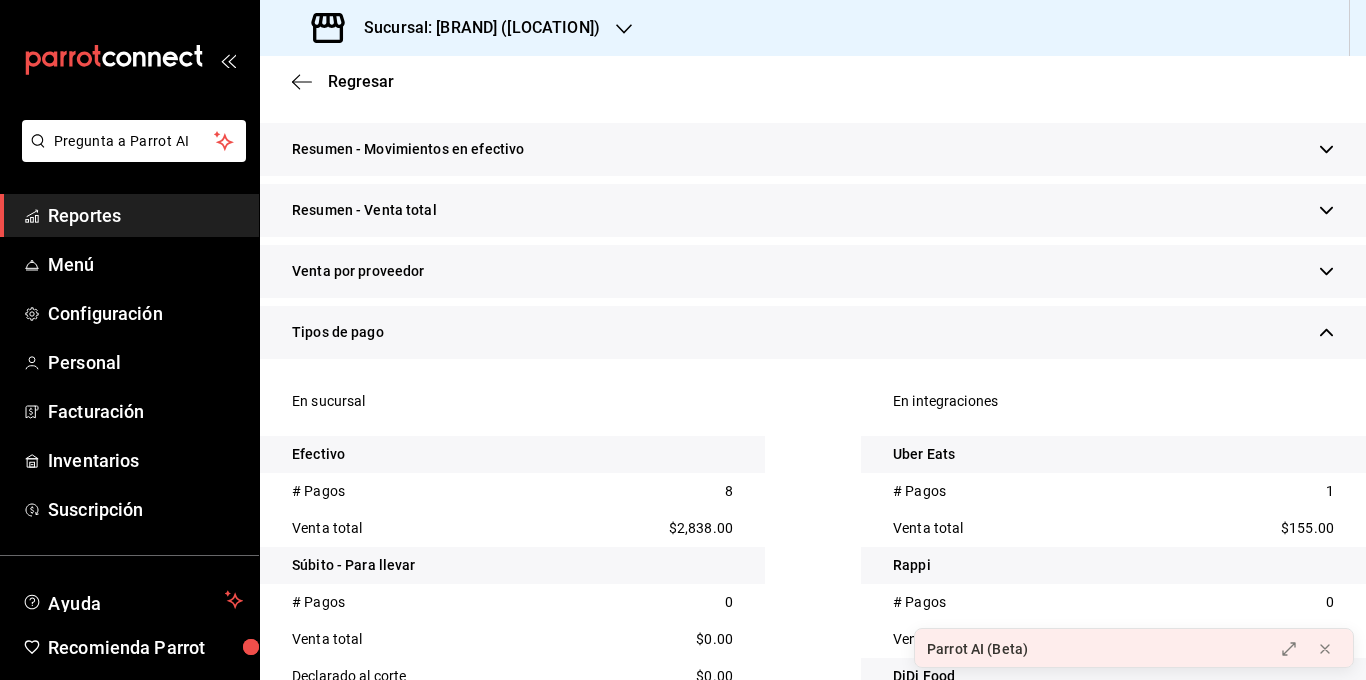 scroll, scrollTop: 1056, scrollLeft: 0, axis: vertical 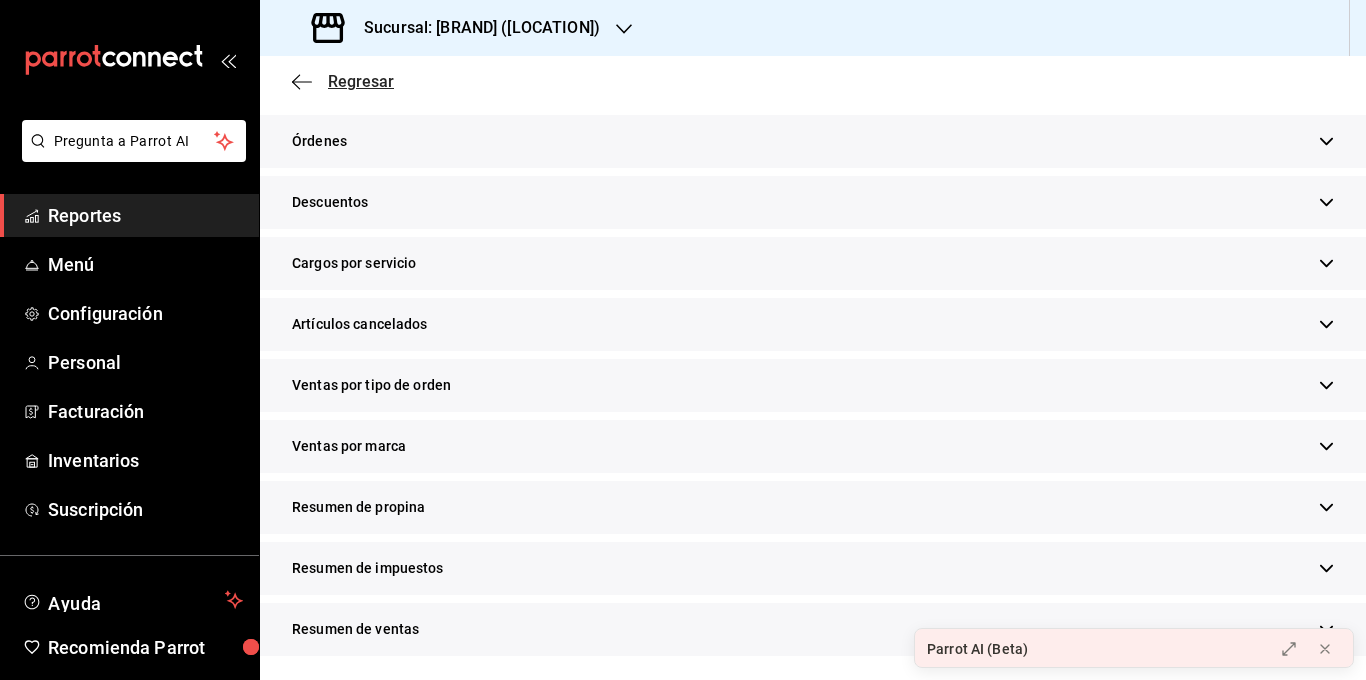 click on "Regresar" at bounding box center [361, 81] 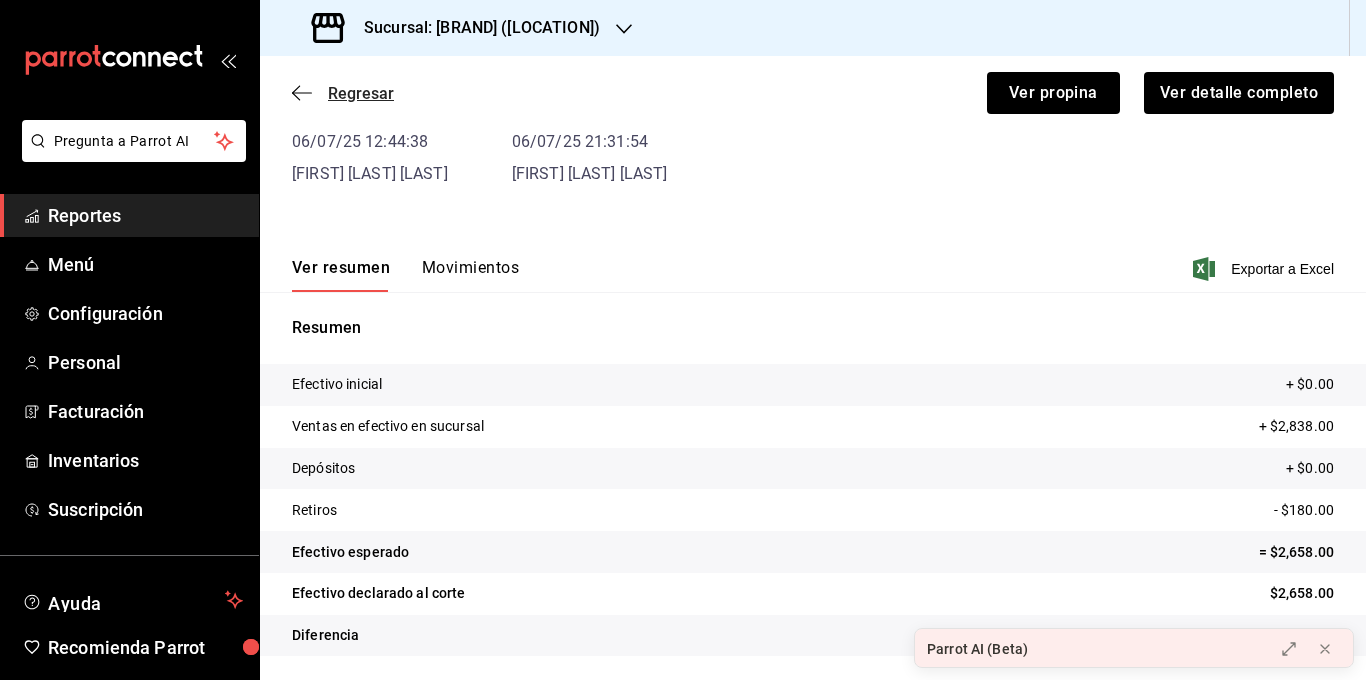 scroll, scrollTop: 0, scrollLeft: 0, axis: both 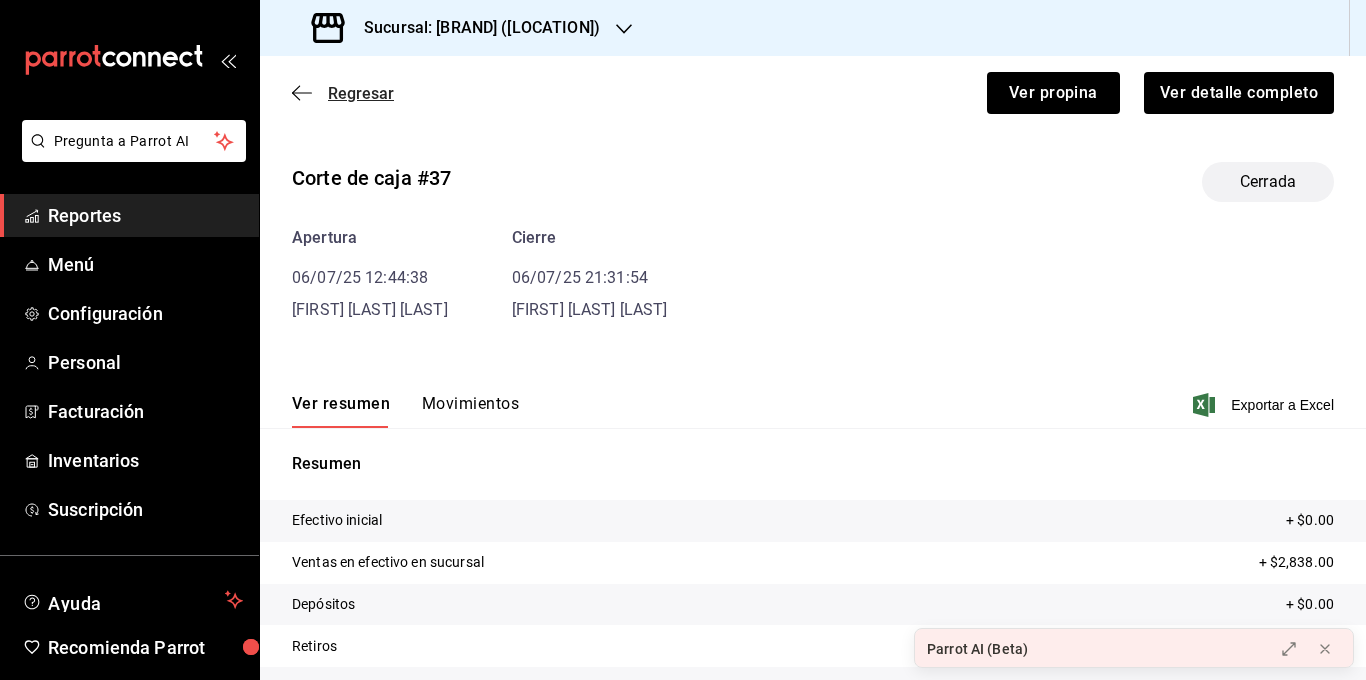 click on "Regresar" at bounding box center (361, 93) 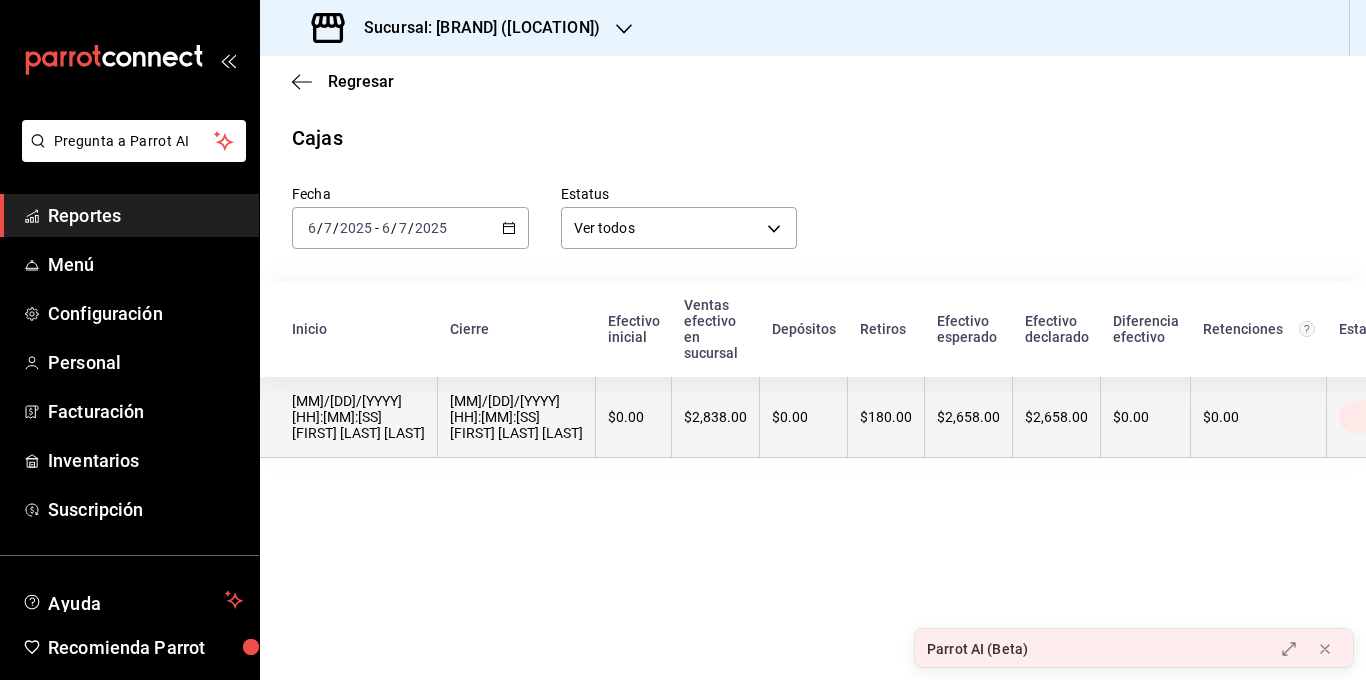 click on "$180.00" at bounding box center [358, 417] 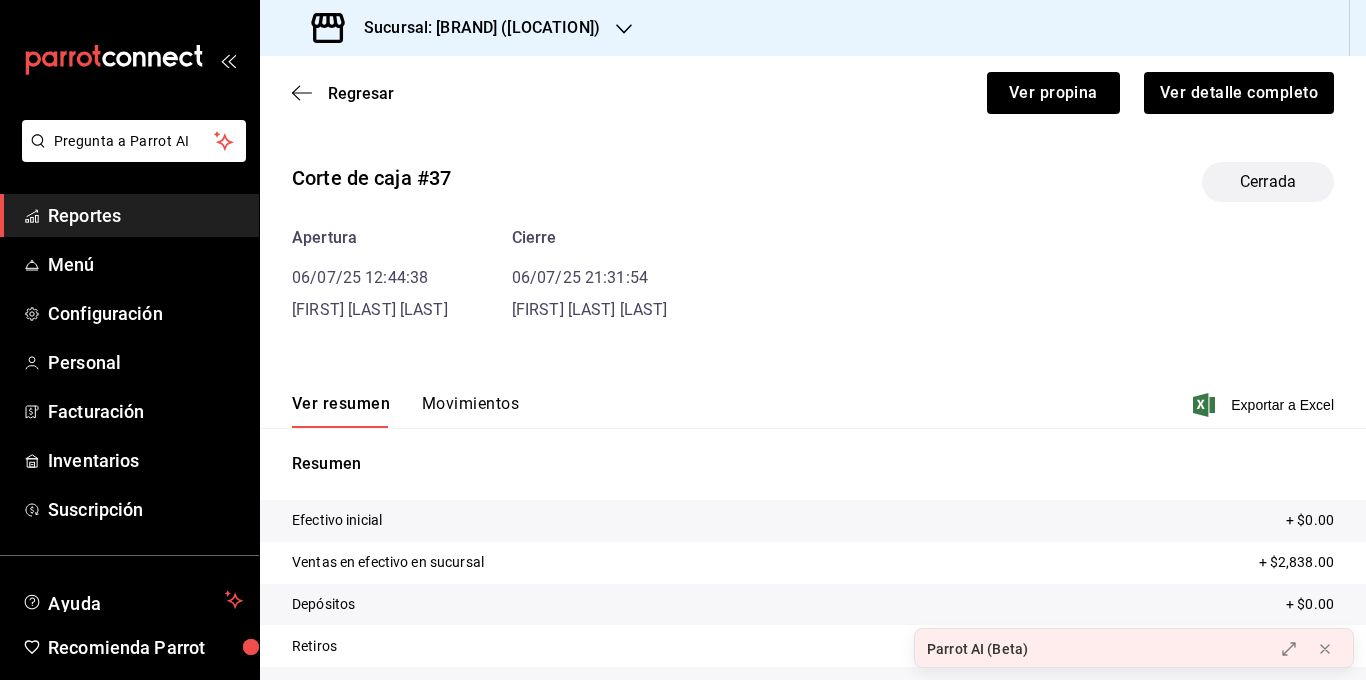 click on "Movimientos" at bounding box center (470, 411) 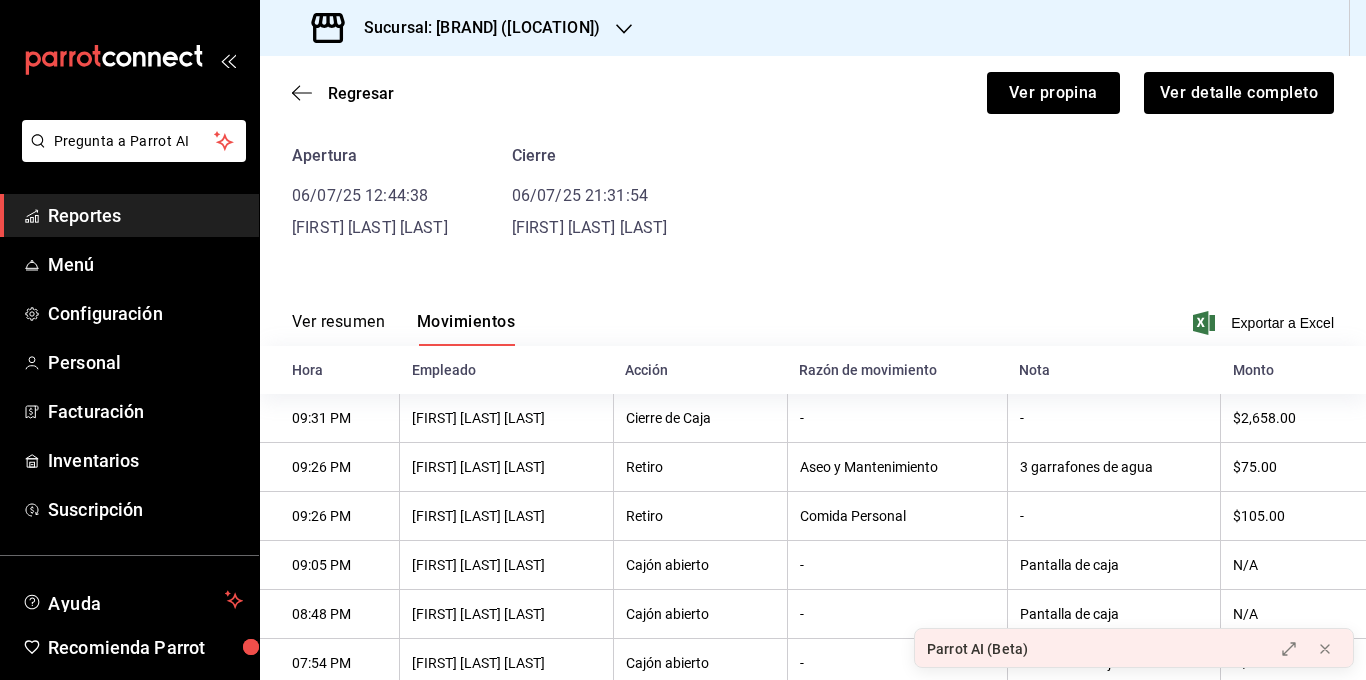 scroll, scrollTop: 85, scrollLeft: 0, axis: vertical 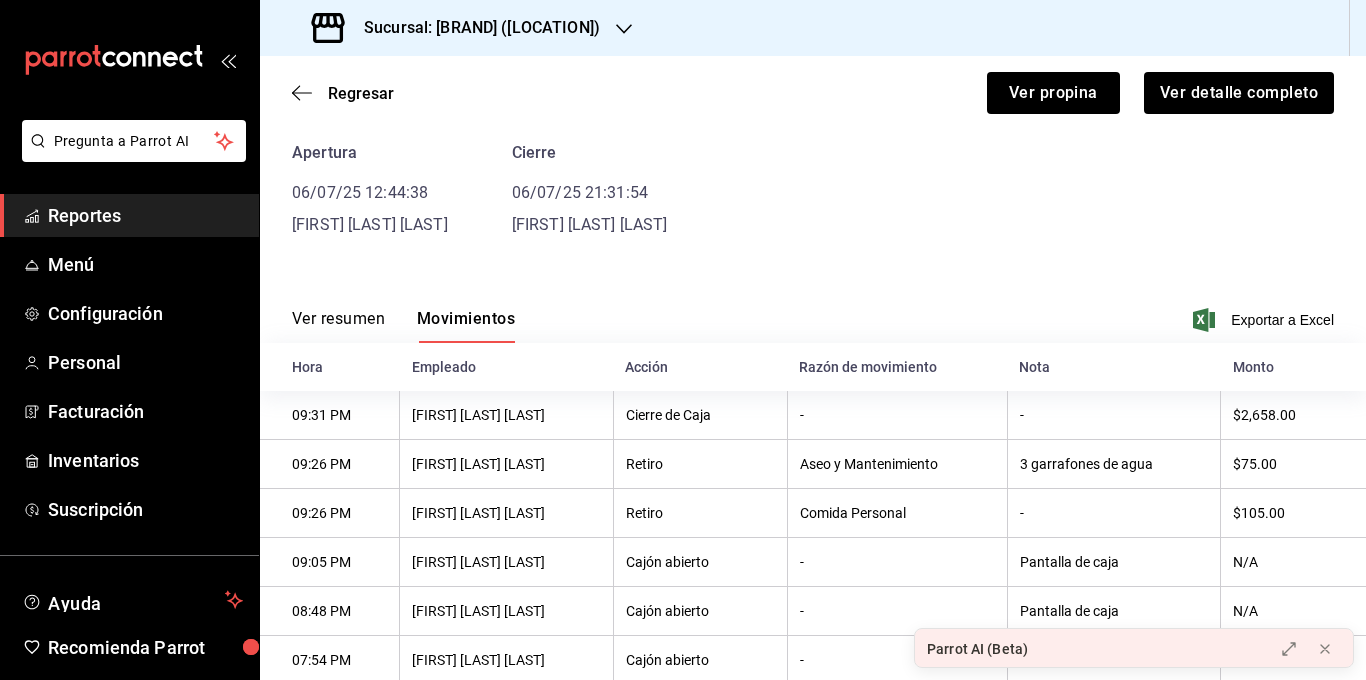 click on "Ver resumen" at bounding box center (338, 326) 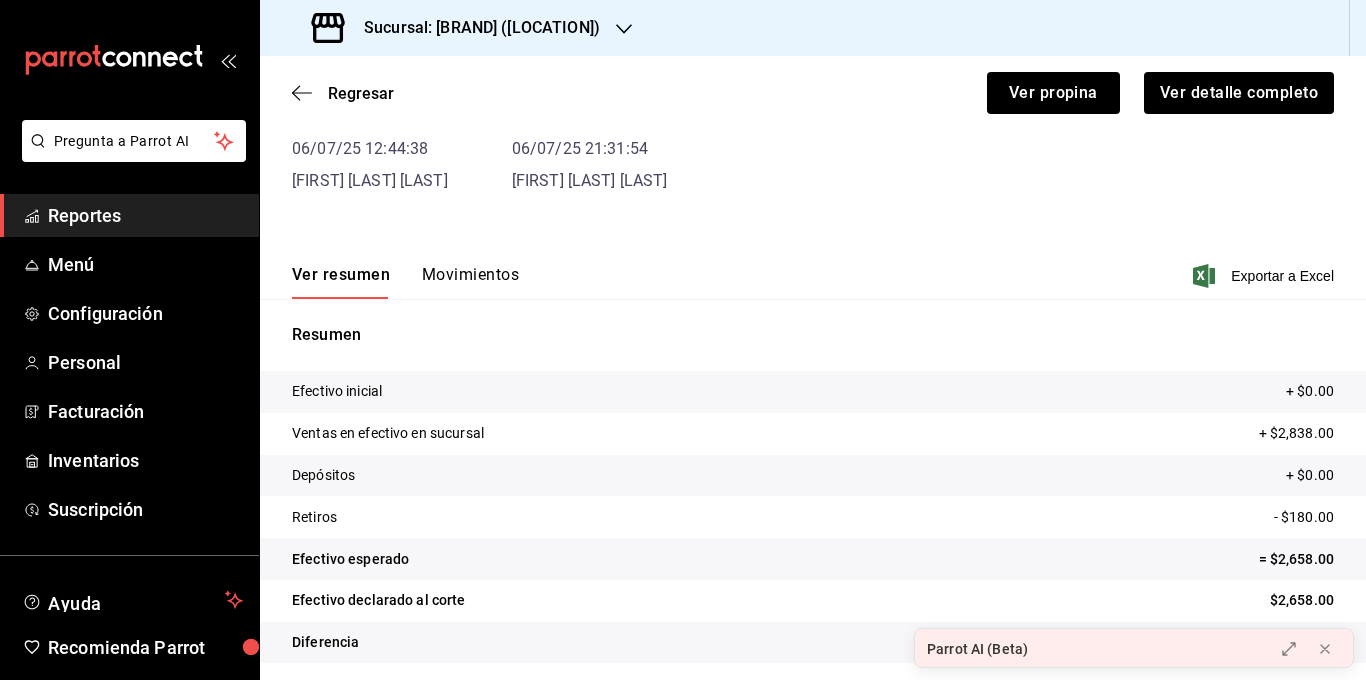 scroll, scrollTop: 136, scrollLeft: 0, axis: vertical 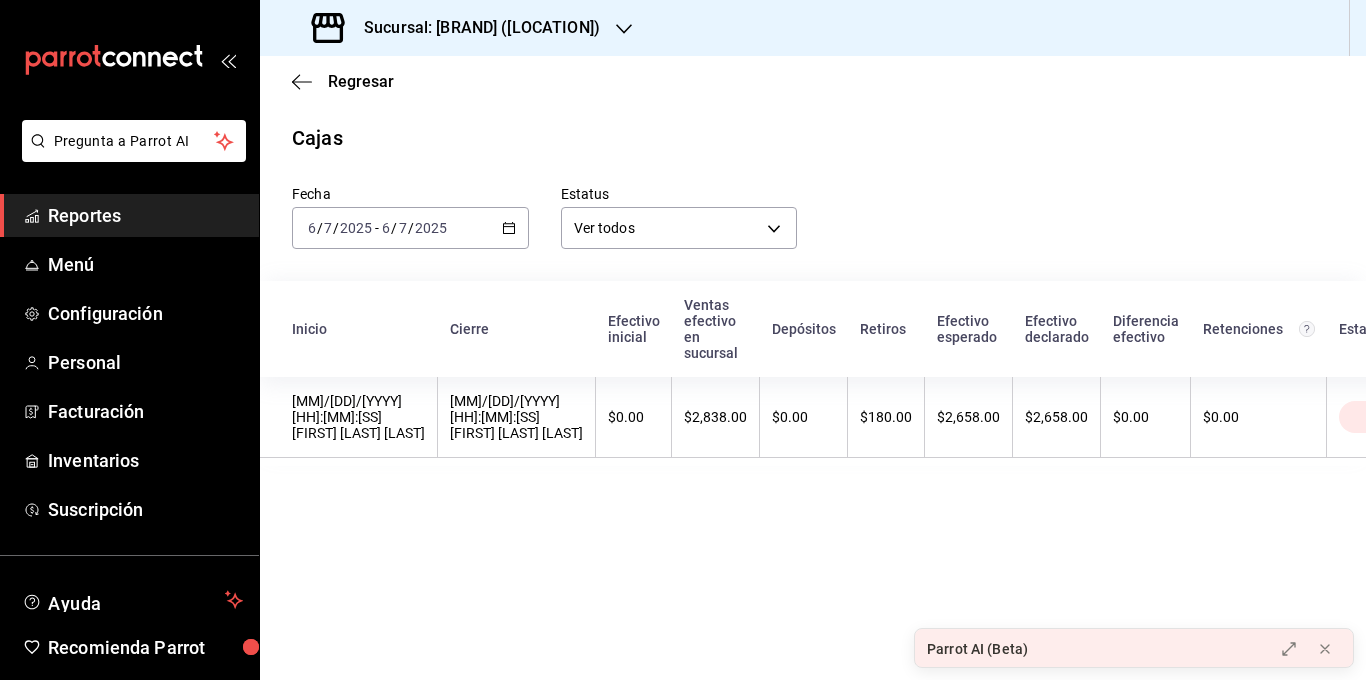 click on "[YYYY]-[MM]-[DD] [D]/[M]/[YYYY] - [YYYY]-[MM]-[DD] [D]/[M]/[YYYY]" at bounding box center (410, 228) 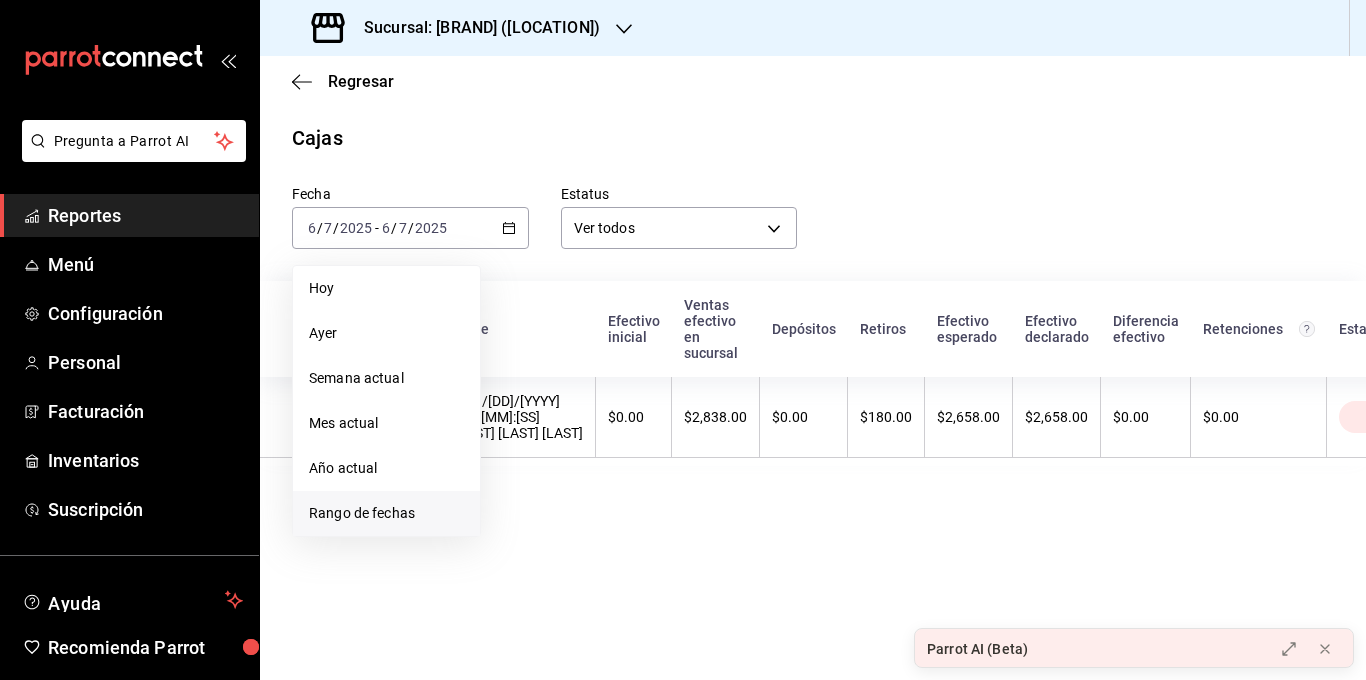 click on "Rango de fechas" at bounding box center [386, 288] 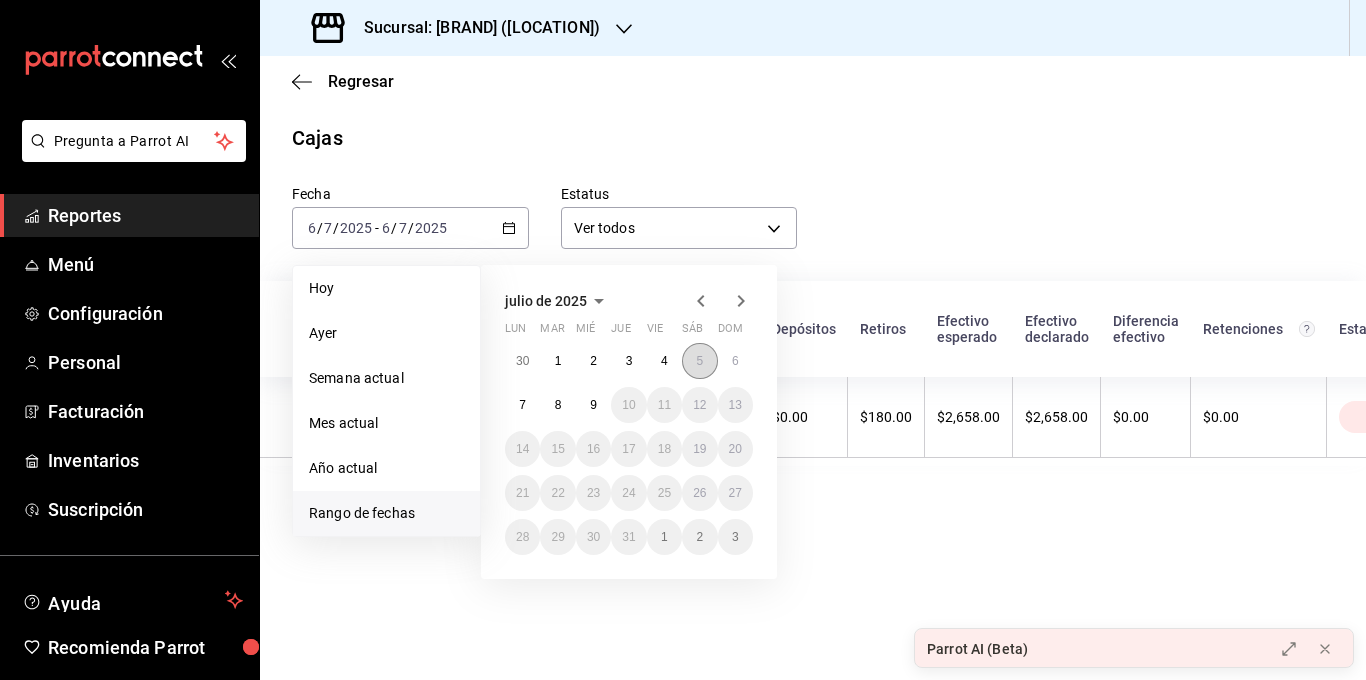 click on "5" at bounding box center [699, 361] 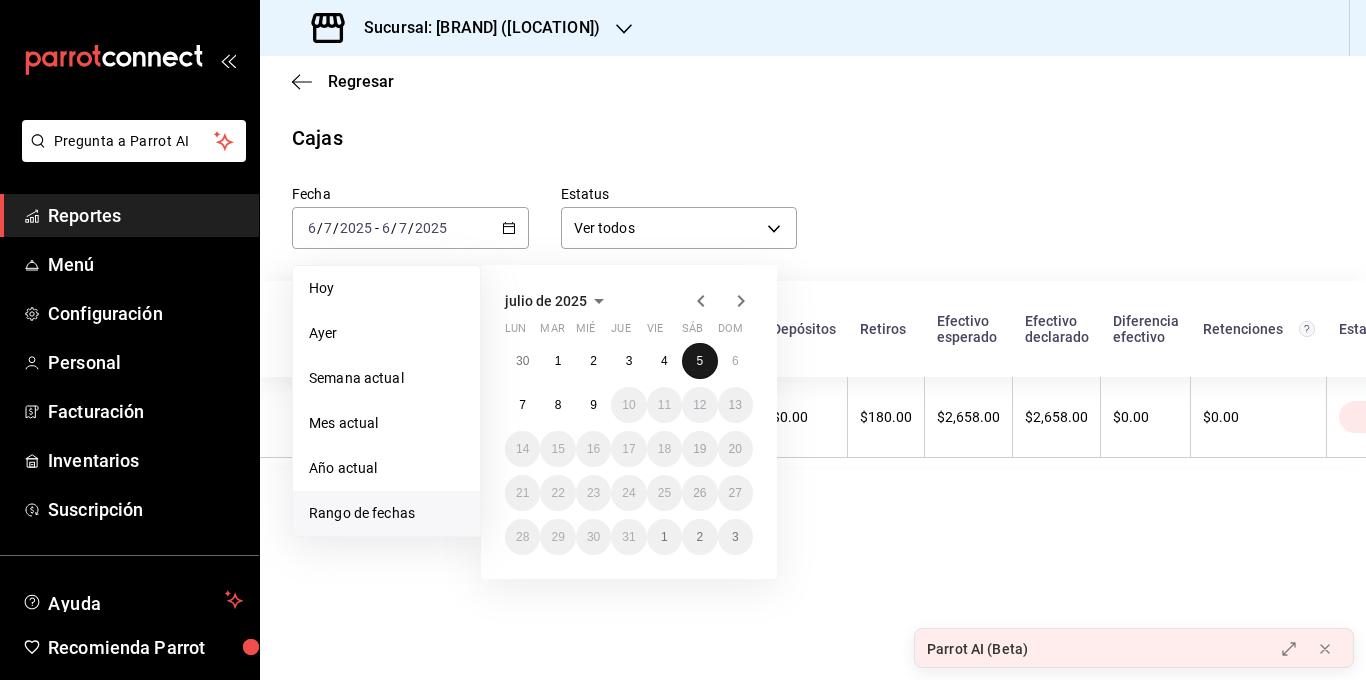 click on "5" at bounding box center [699, 361] 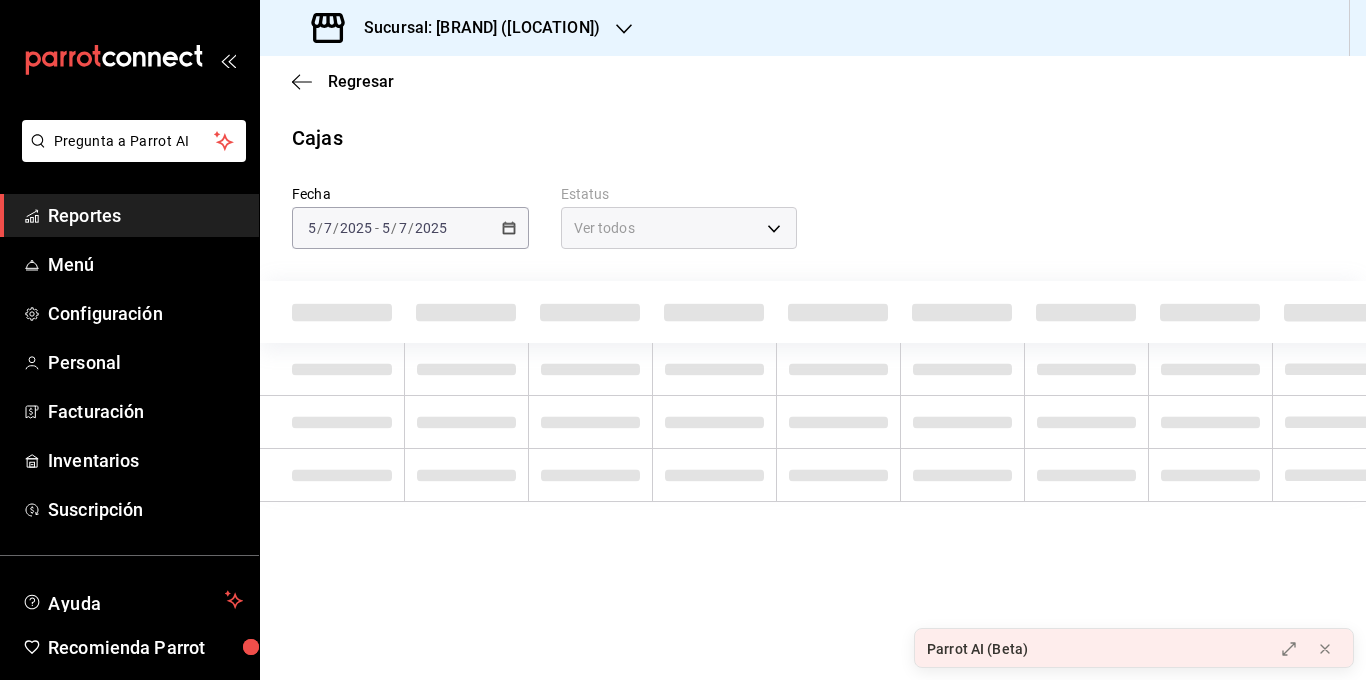 click at bounding box center [714, 369] 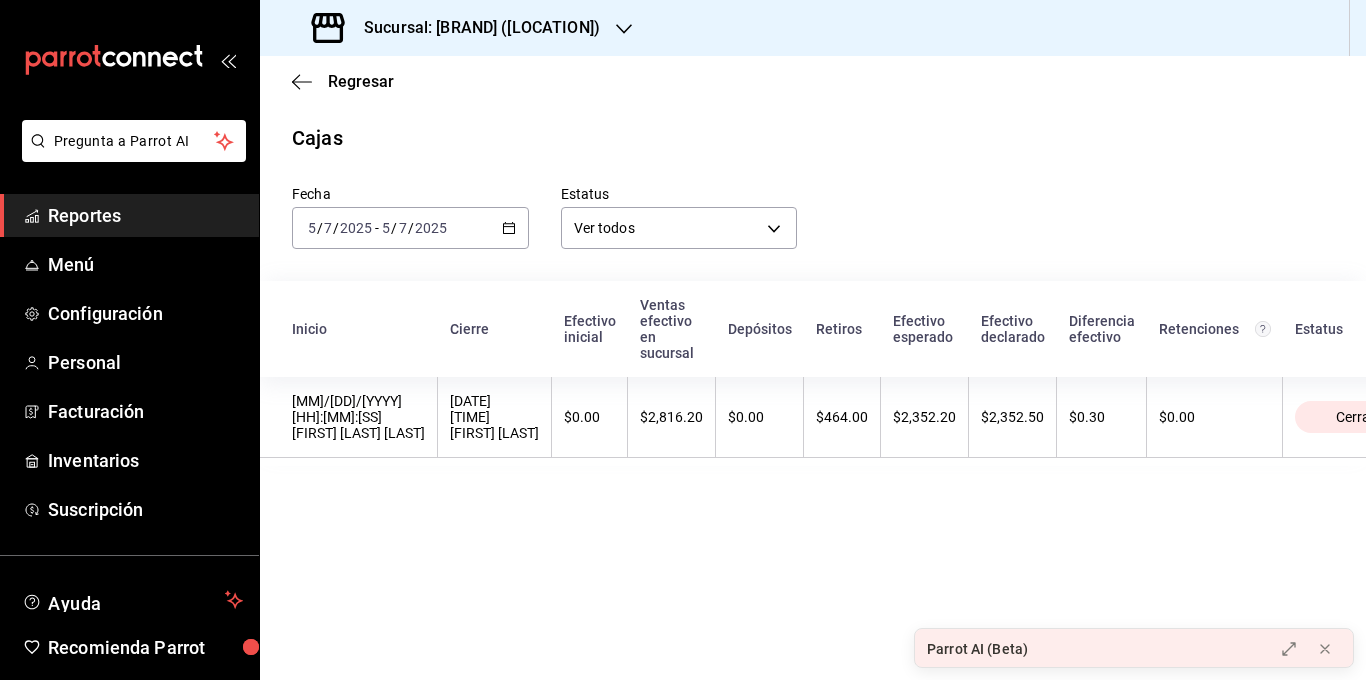 click on "[YYYY]-[MM]-[DD] [D]/[M]/[YYYY] - [YYYY]-[MM]-[DD] [D]/[M]/[YYYY]" at bounding box center (410, 228) 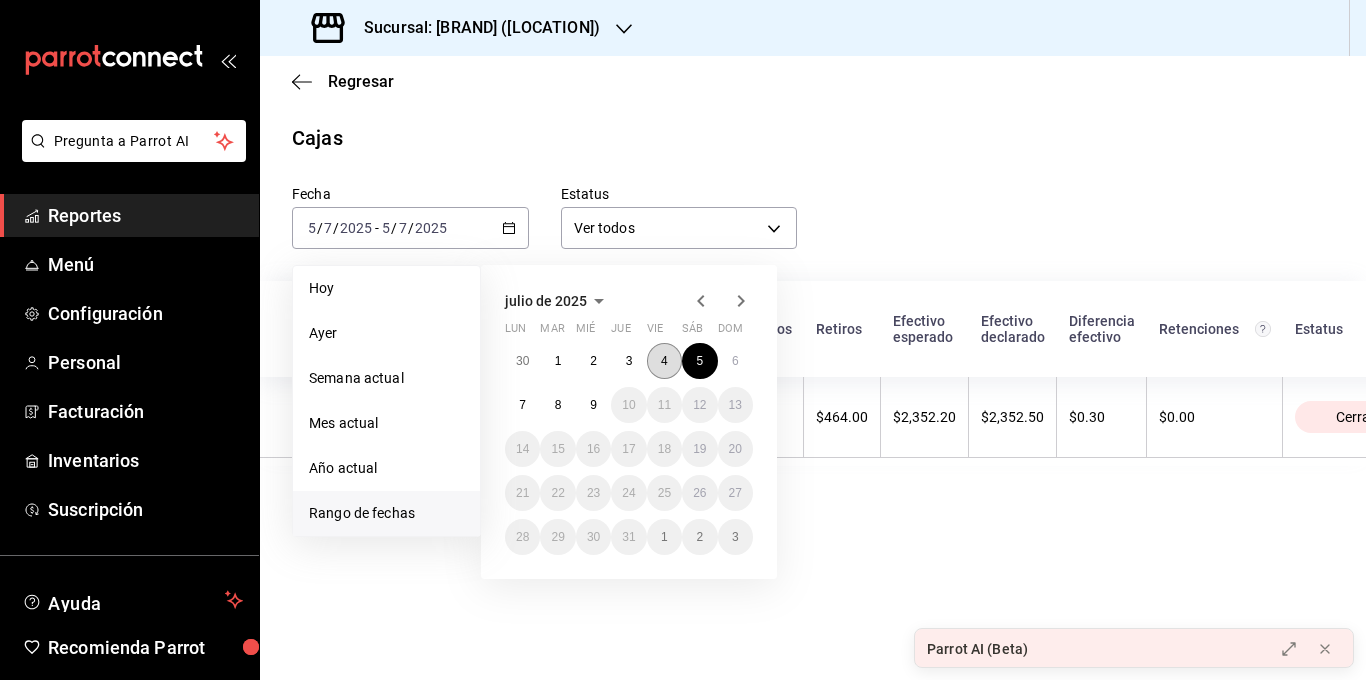 click on "4" at bounding box center [664, 361] 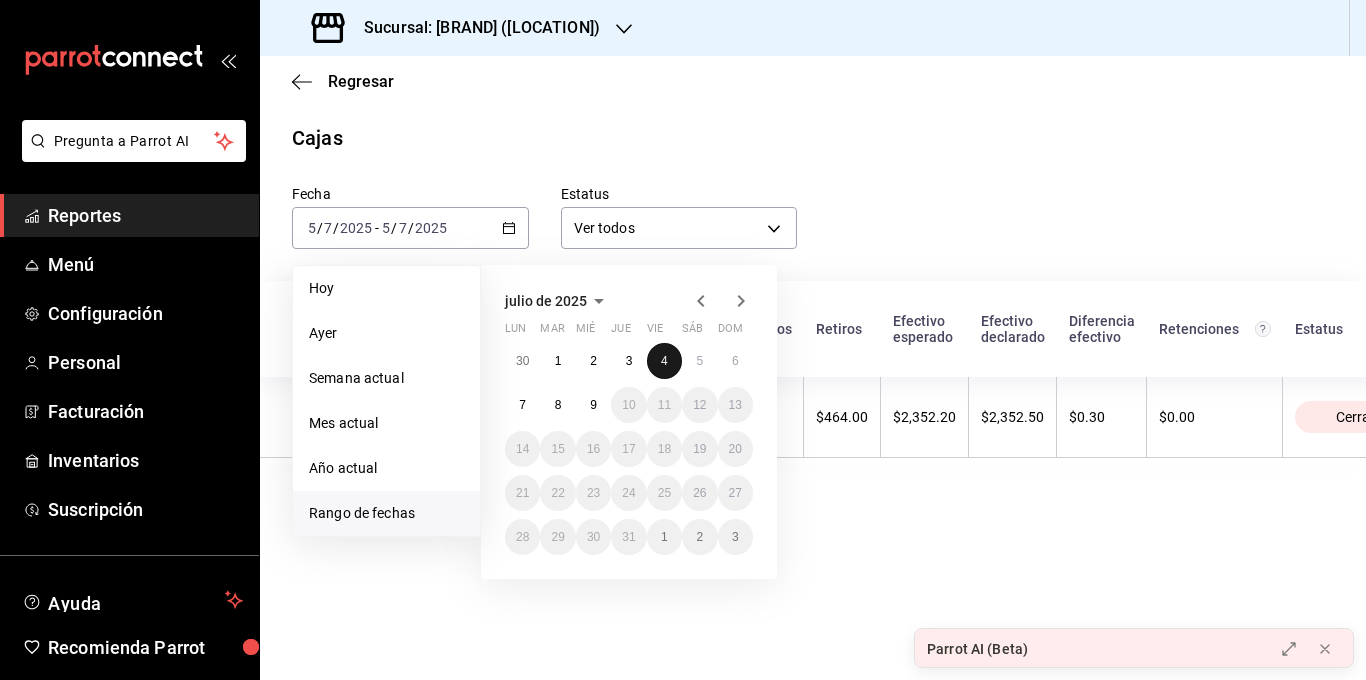 click on "4" at bounding box center [664, 361] 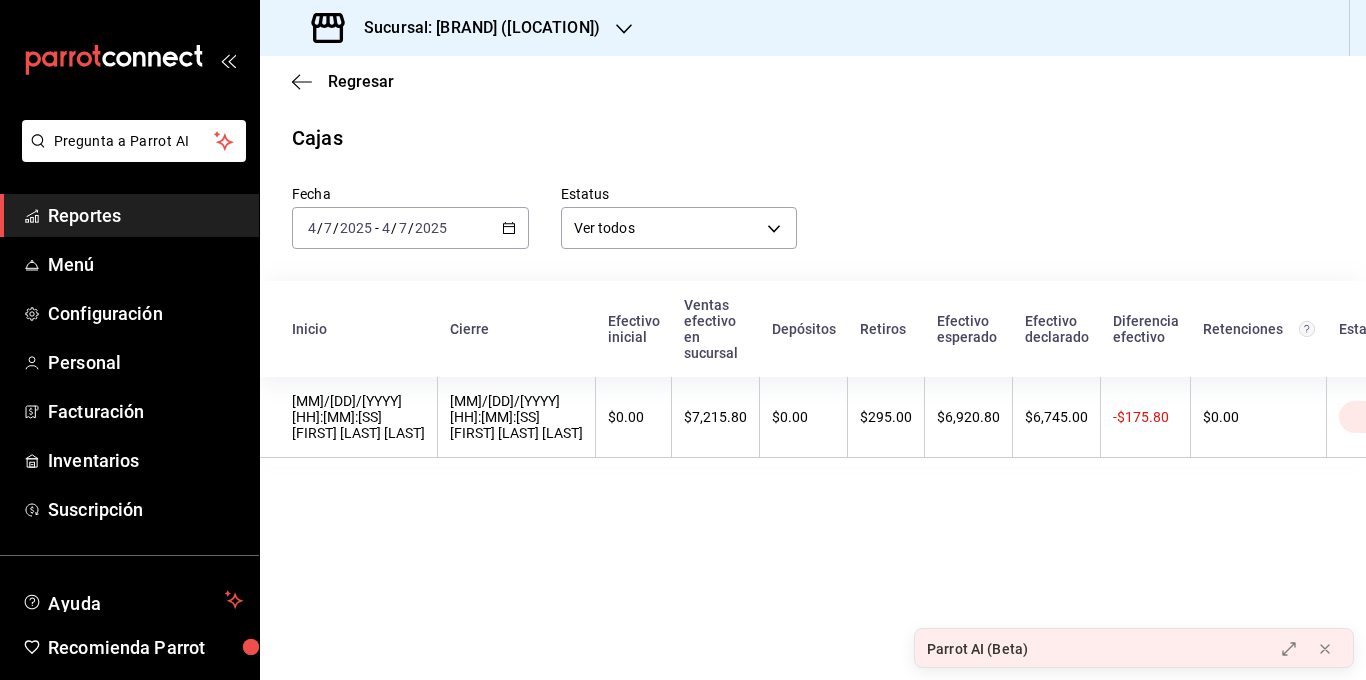 click on "Fecha" at bounding box center (410, 194) 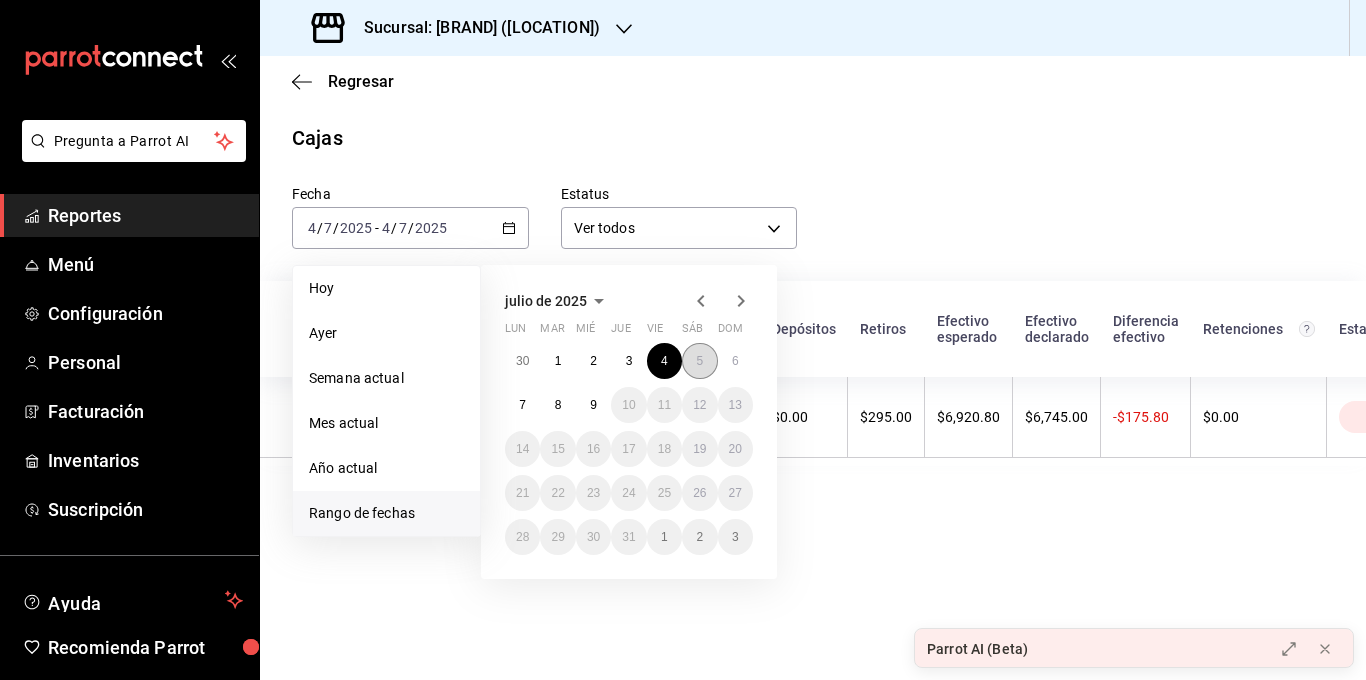 click on "5" at bounding box center (699, 361) 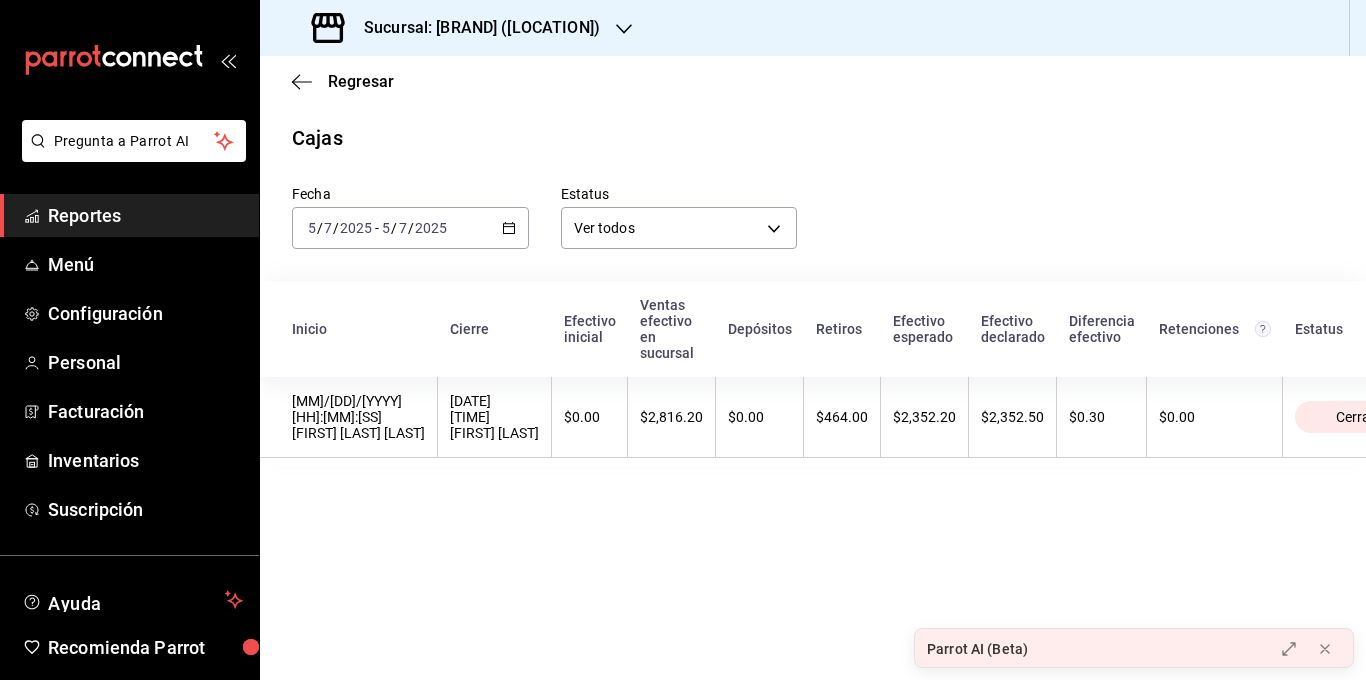 click at bounding box center [509, 228] 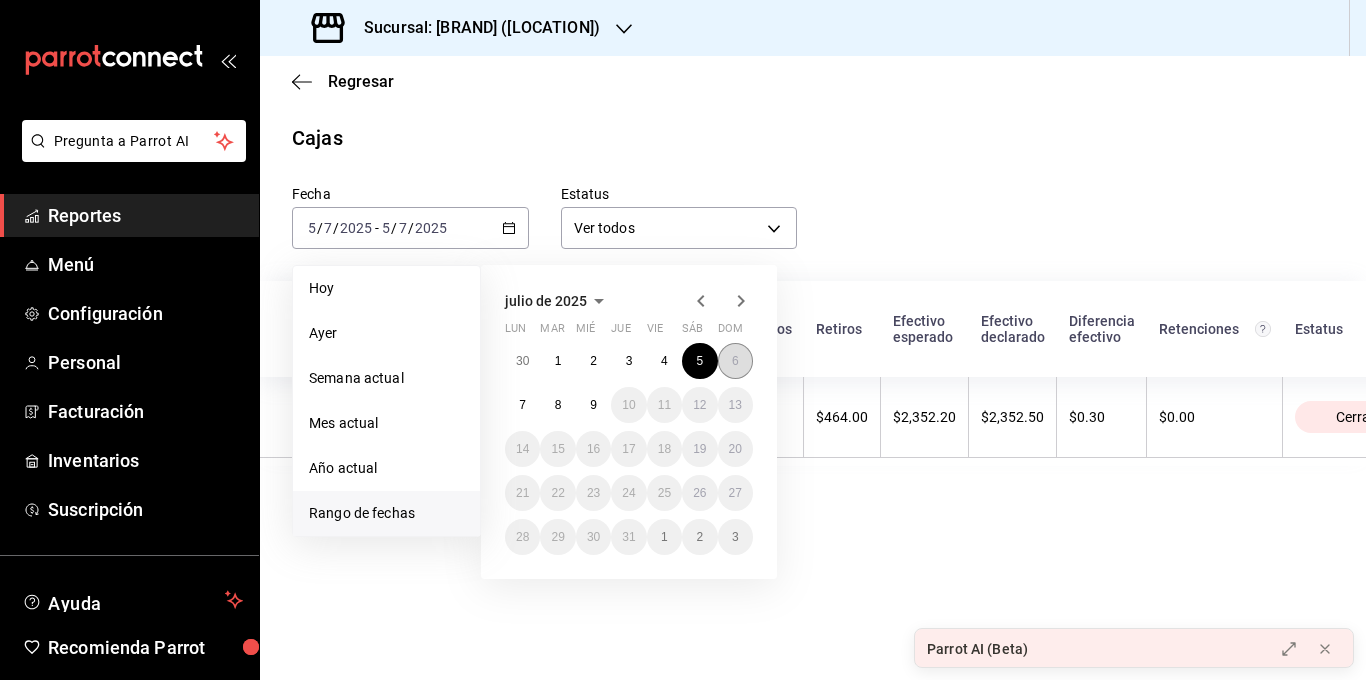 click on "6" at bounding box center [735, 361] 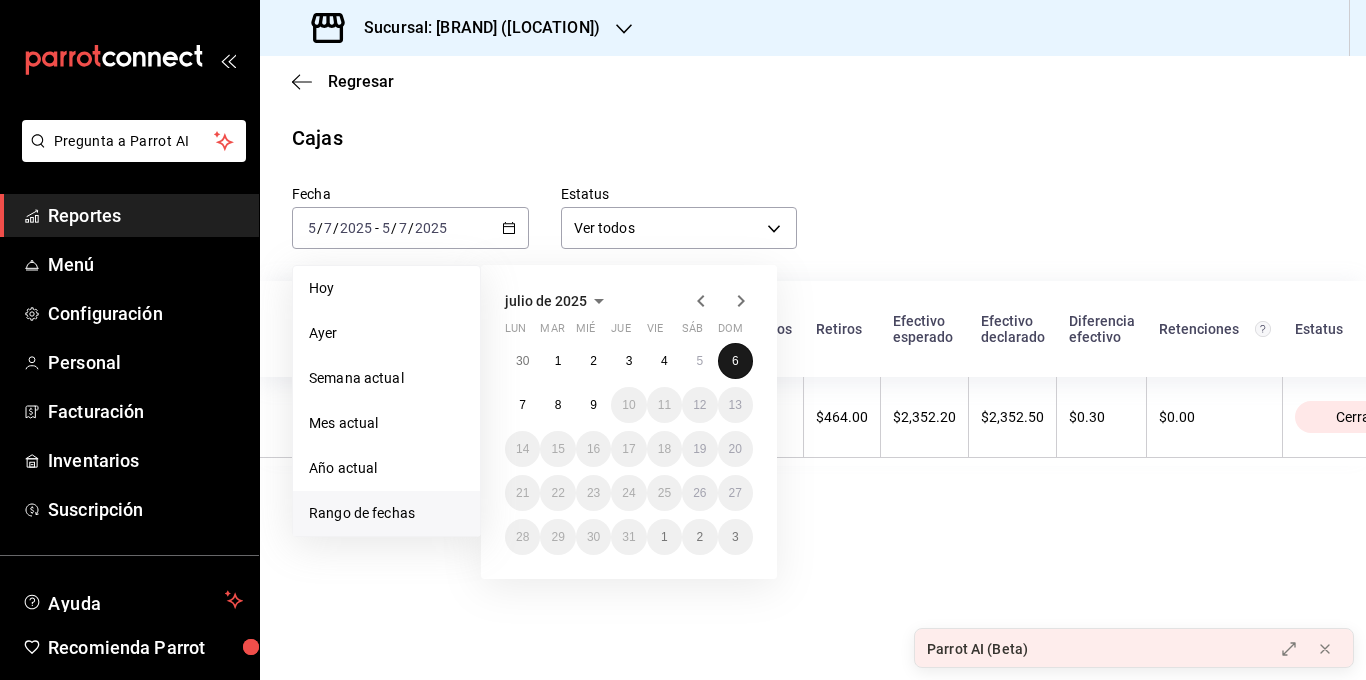 click on "6" at bounding box center (735, 361) 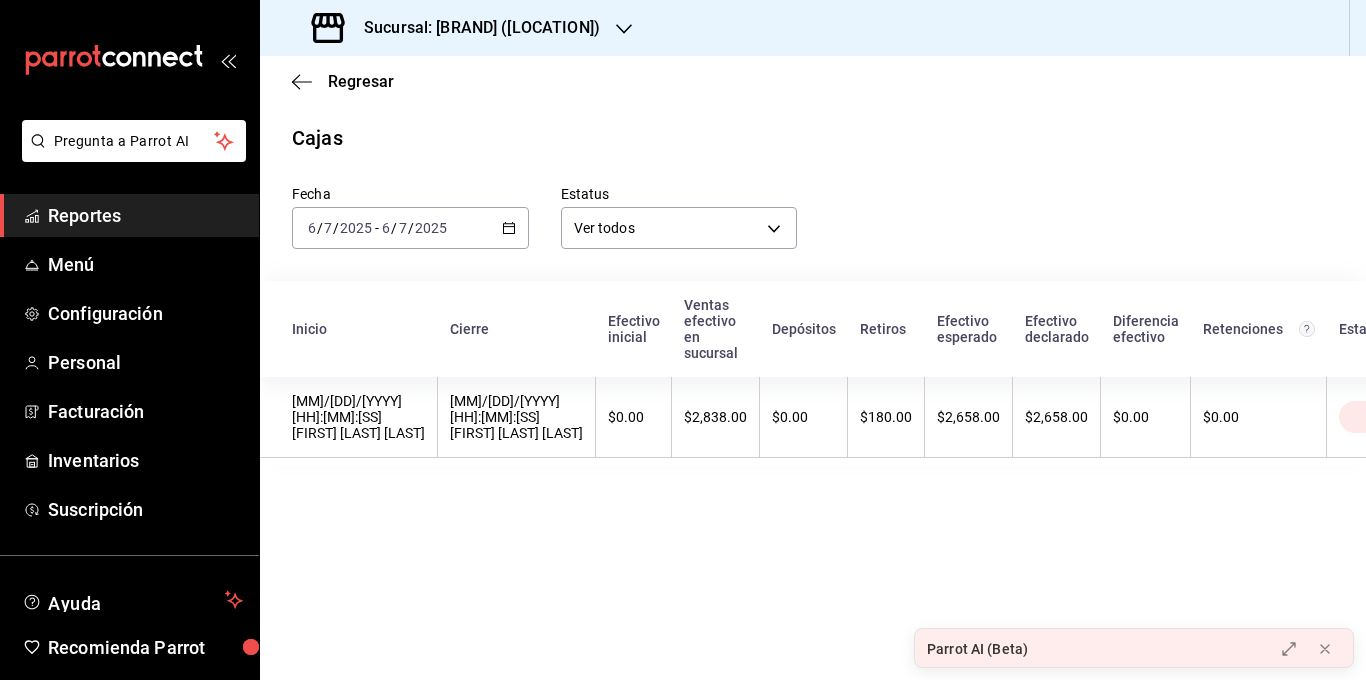 click at bounding box center [509, 228] 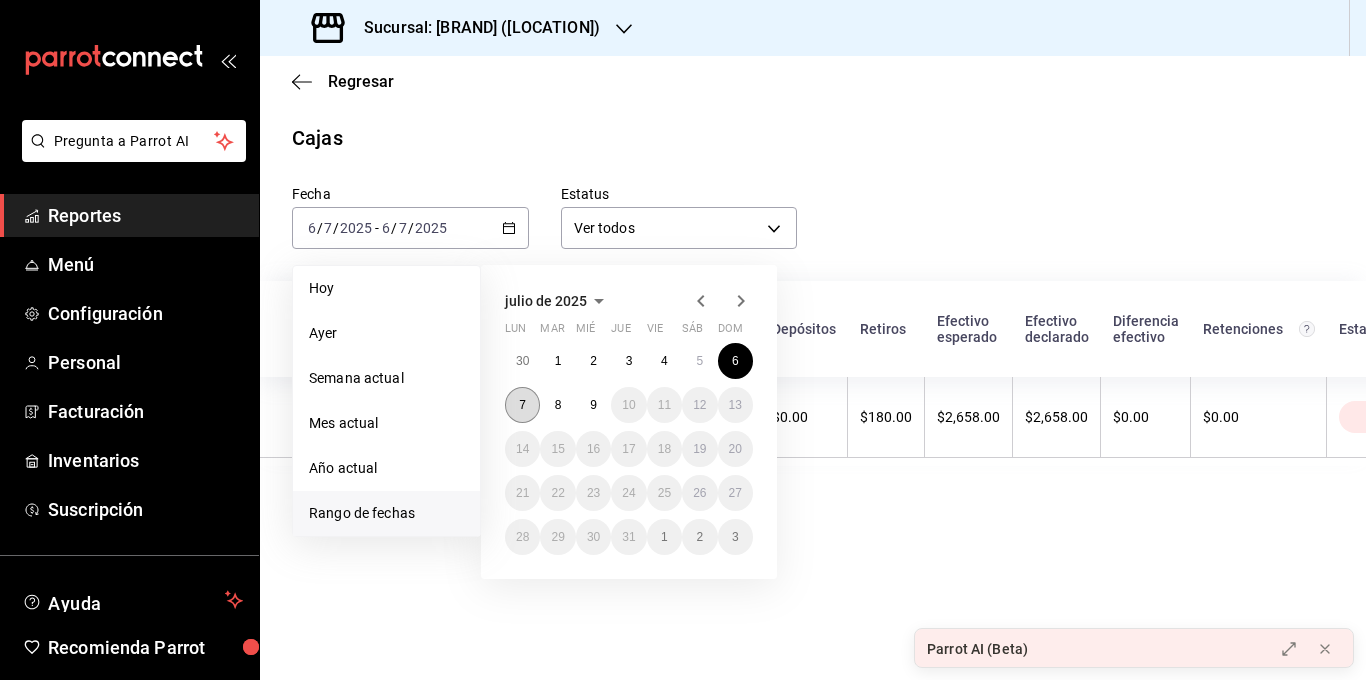 click on "7" at bounding box center (522, 405) 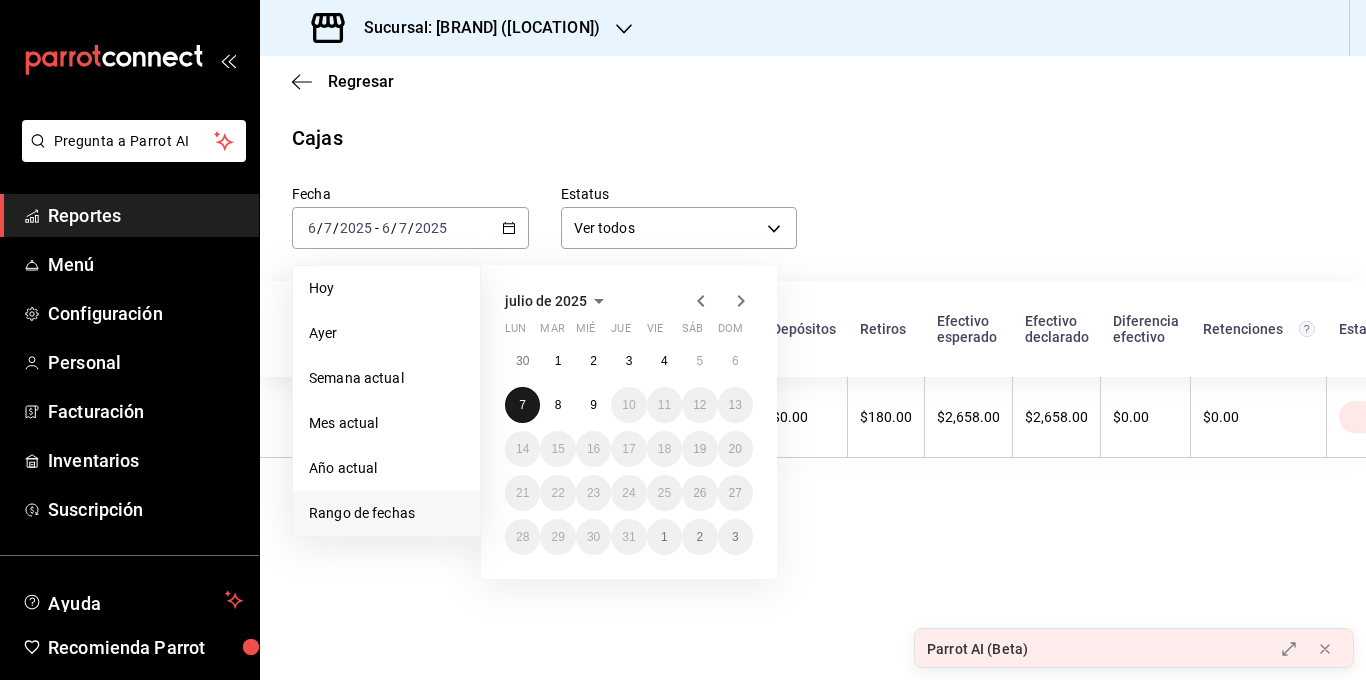 click on "7" at bounding box center [522, 405] 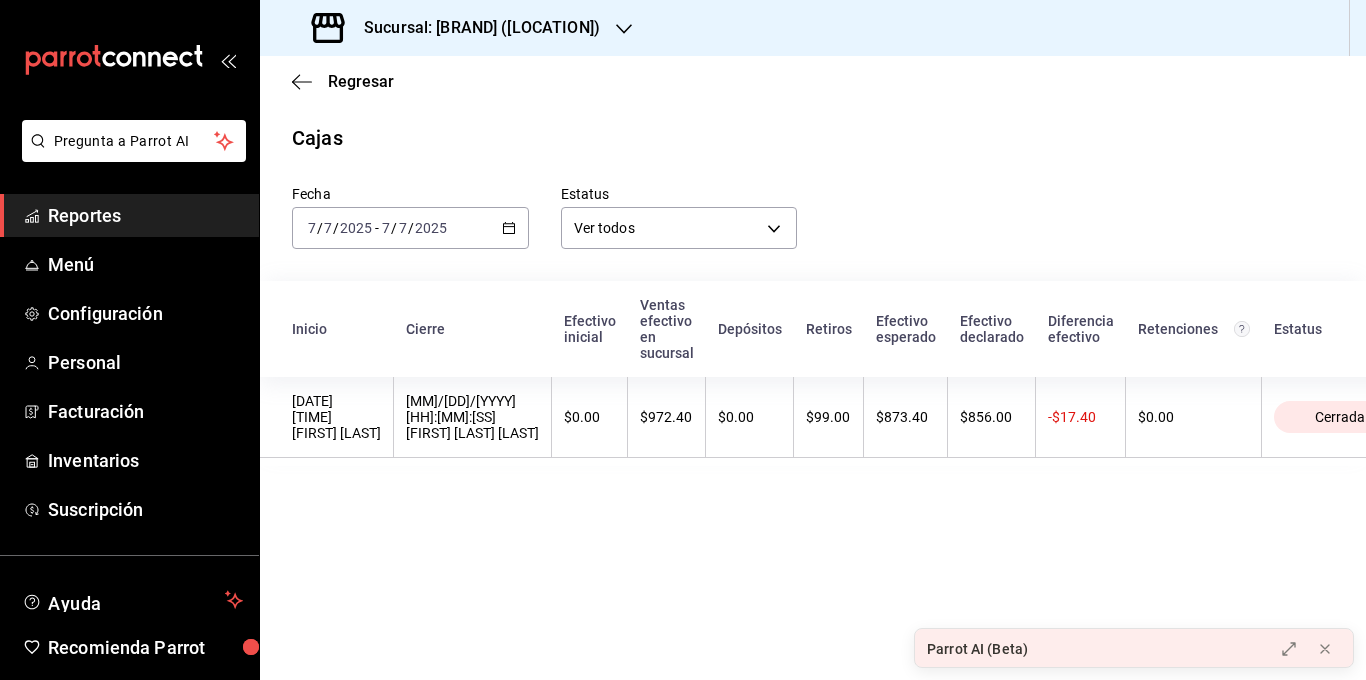 click at bounding box center [509, 228] 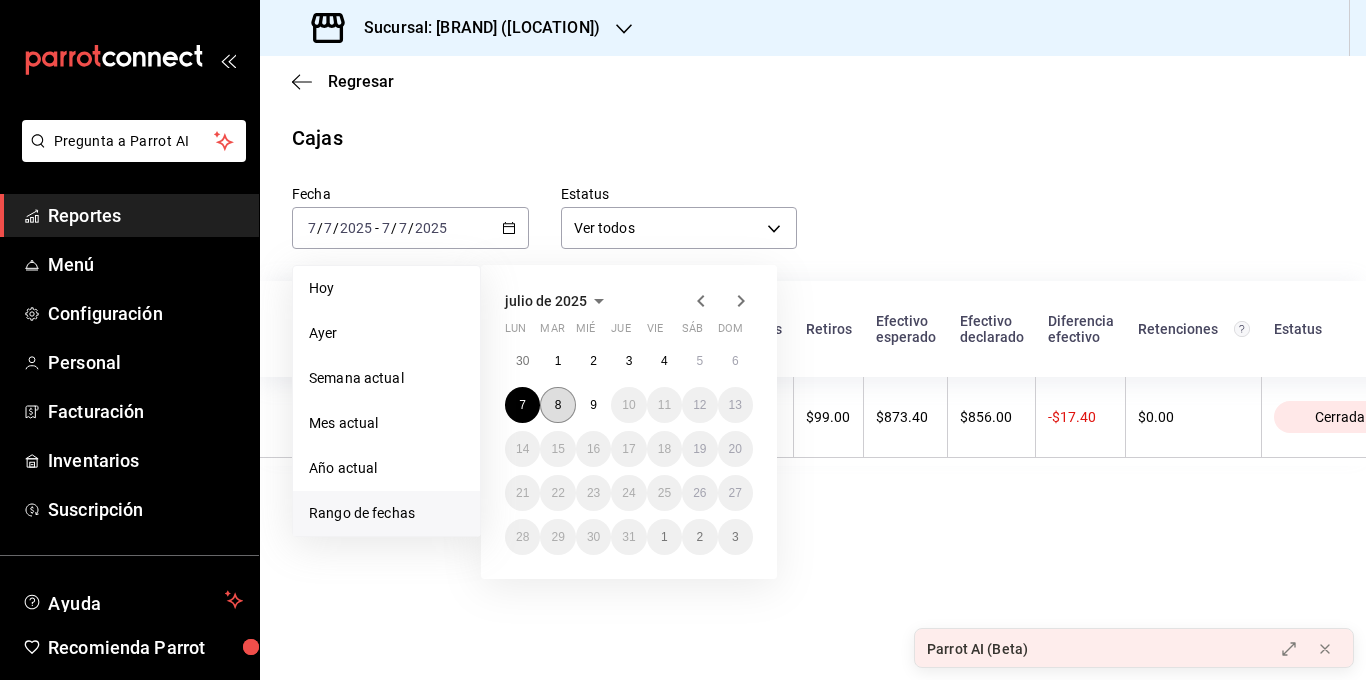 click on "8" at bounding box center [557, 405] 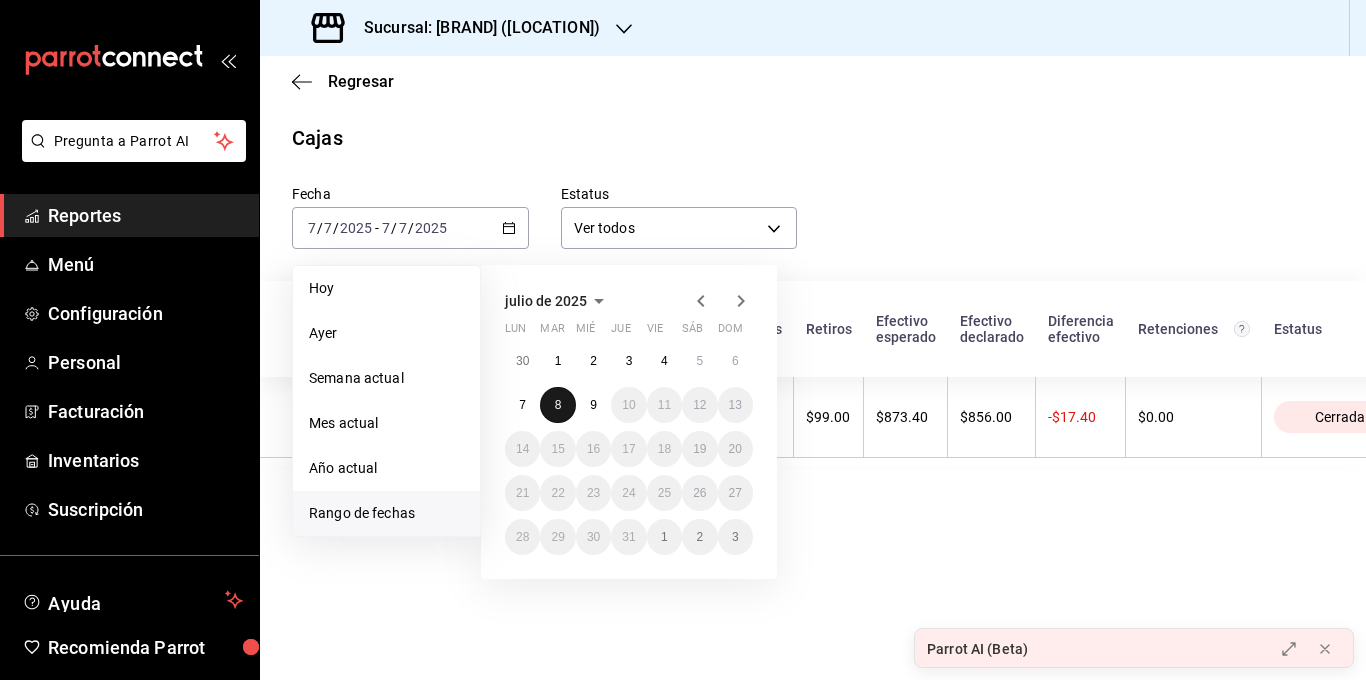 click on "8" at bounding box center [557, 405] 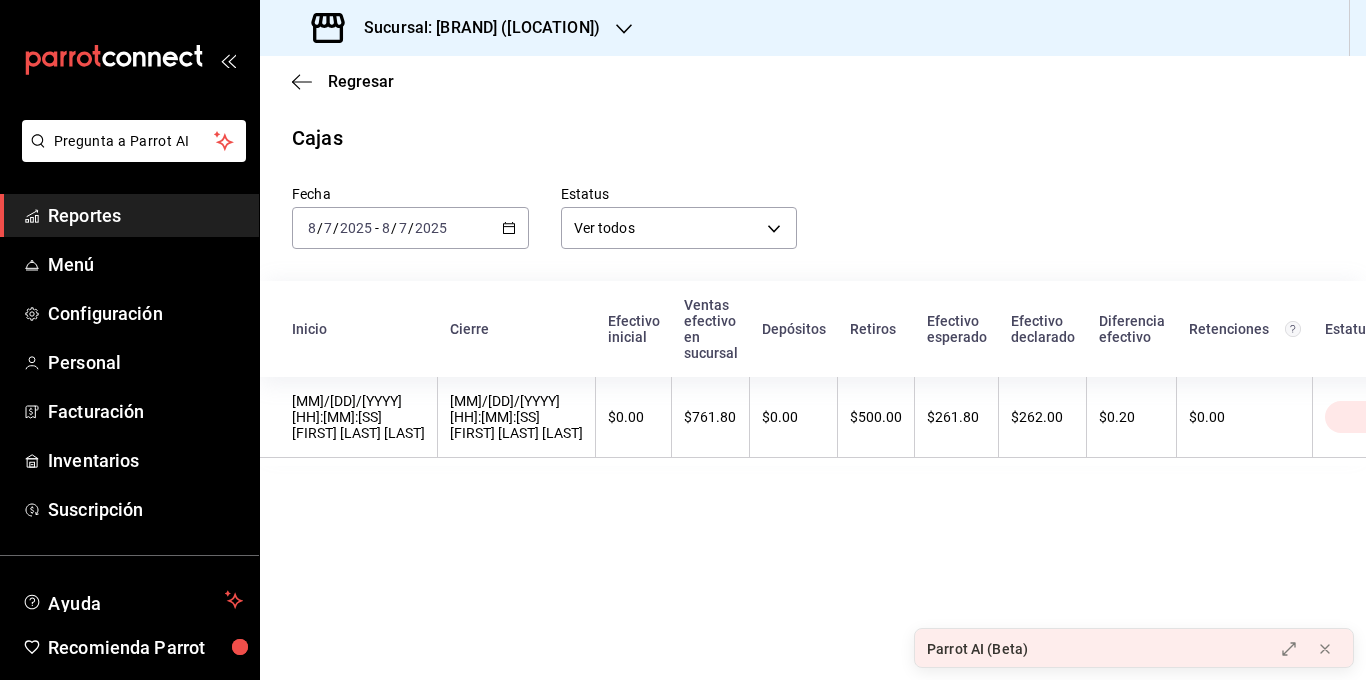 click at bounding box center (509, 228) 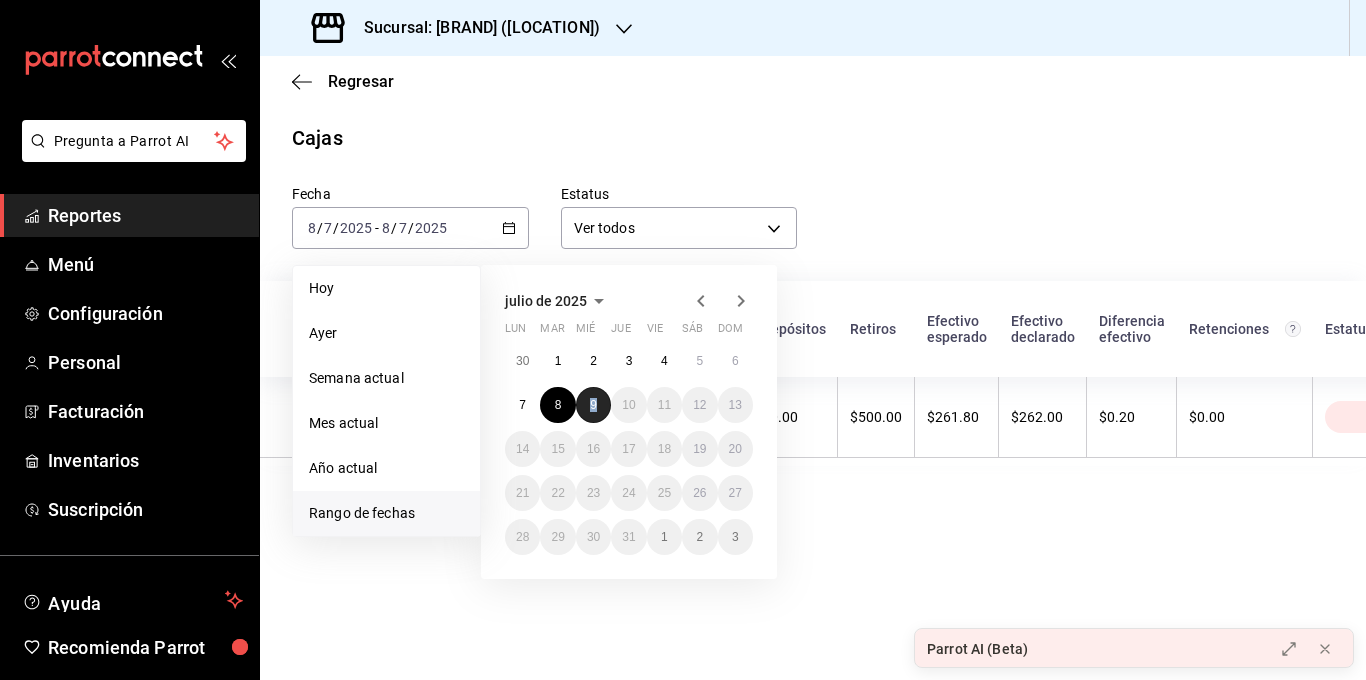 click on "9" at bounding box center (593, 405) 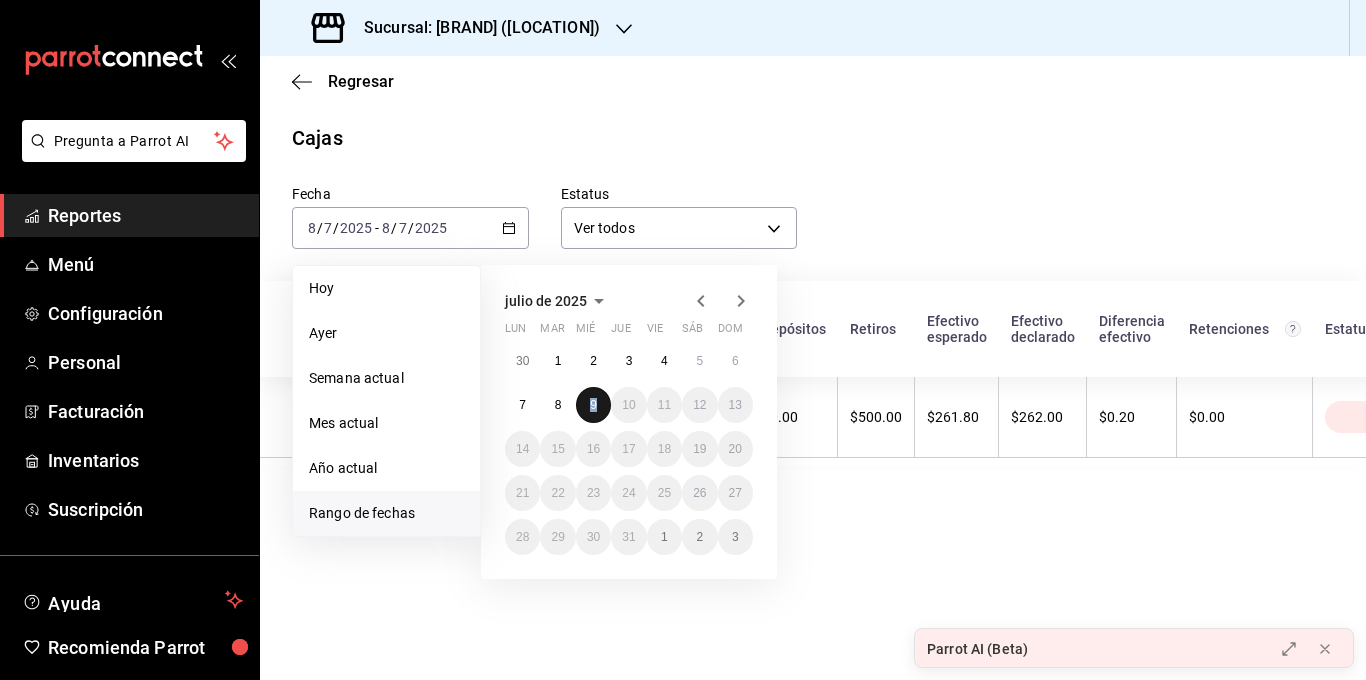 click on "9" at bounding box center [593, 405] 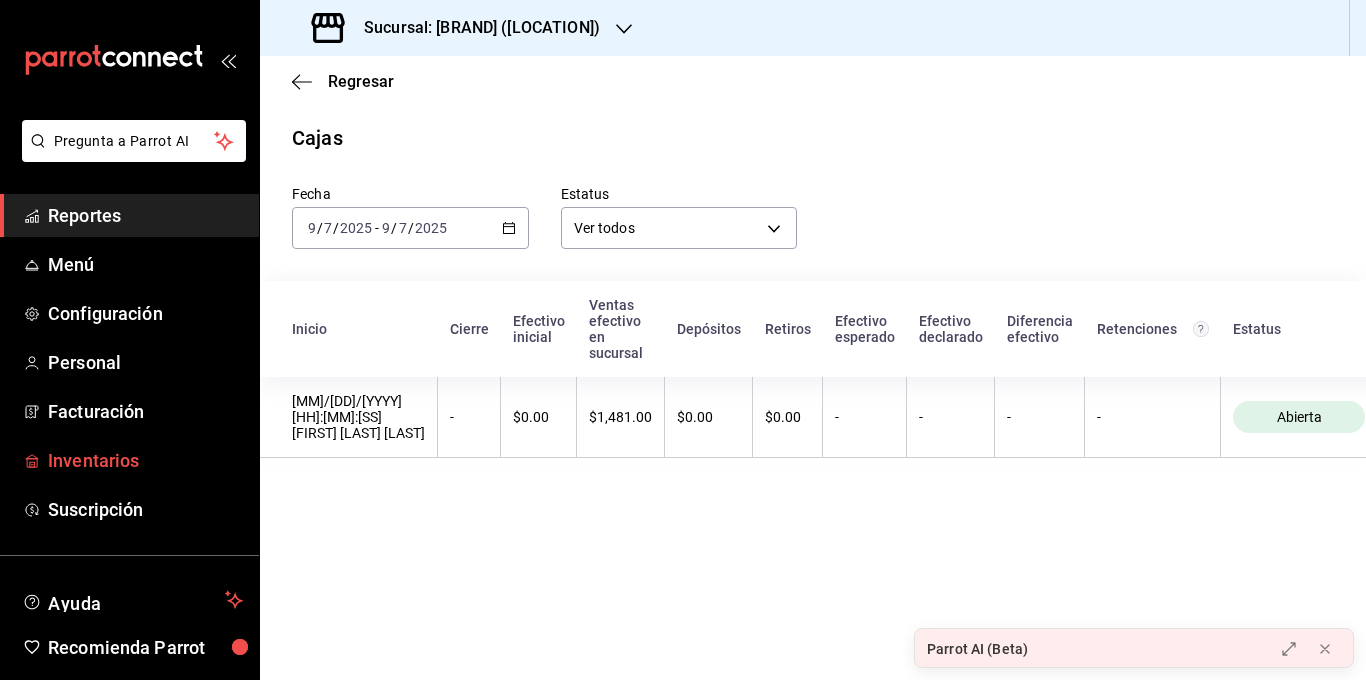 click on "Inventarios" at bounding box center [145, 460] 